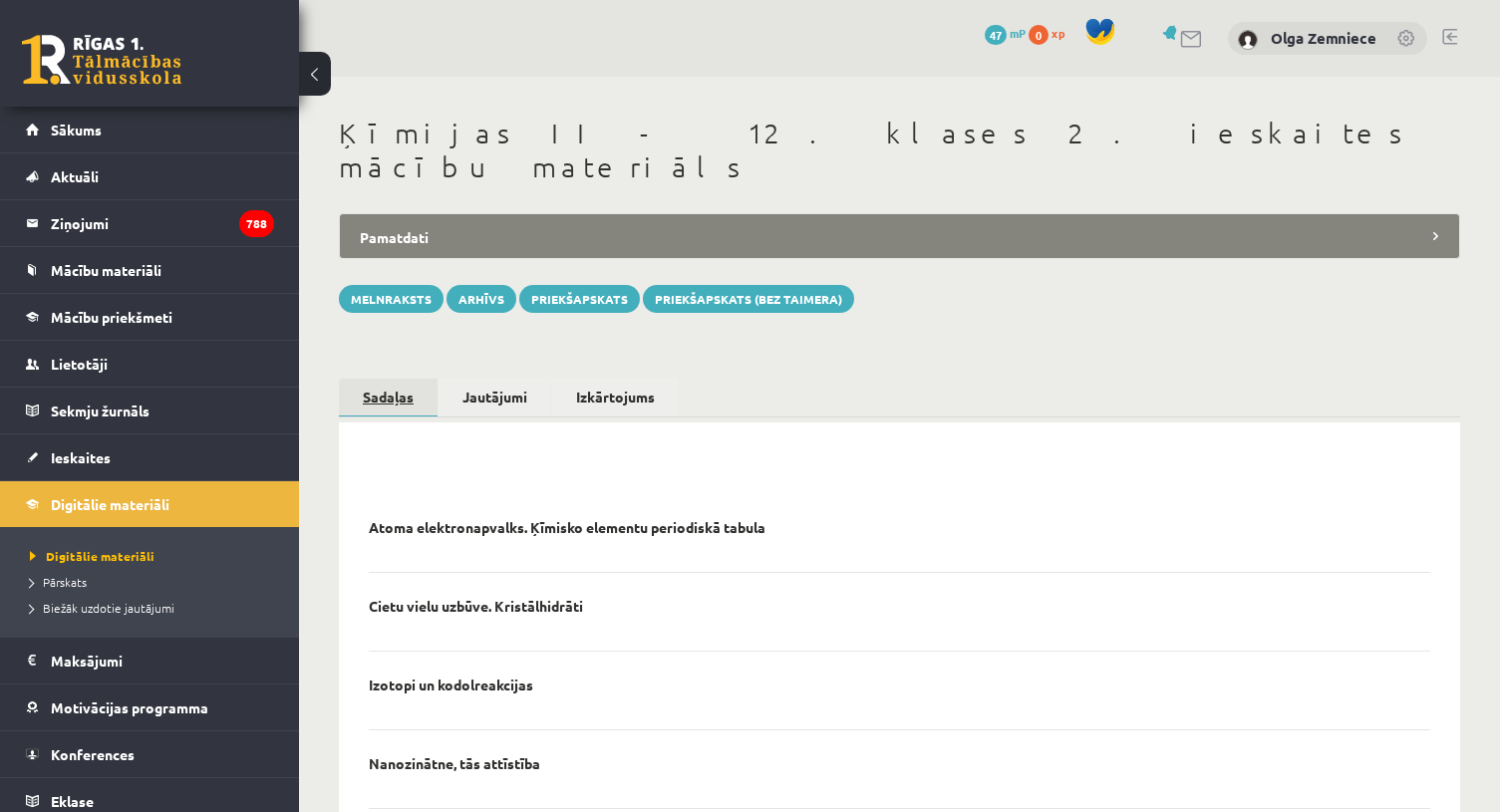 scroll, scrollTop: 0, scrollLeft: 0, axis: both 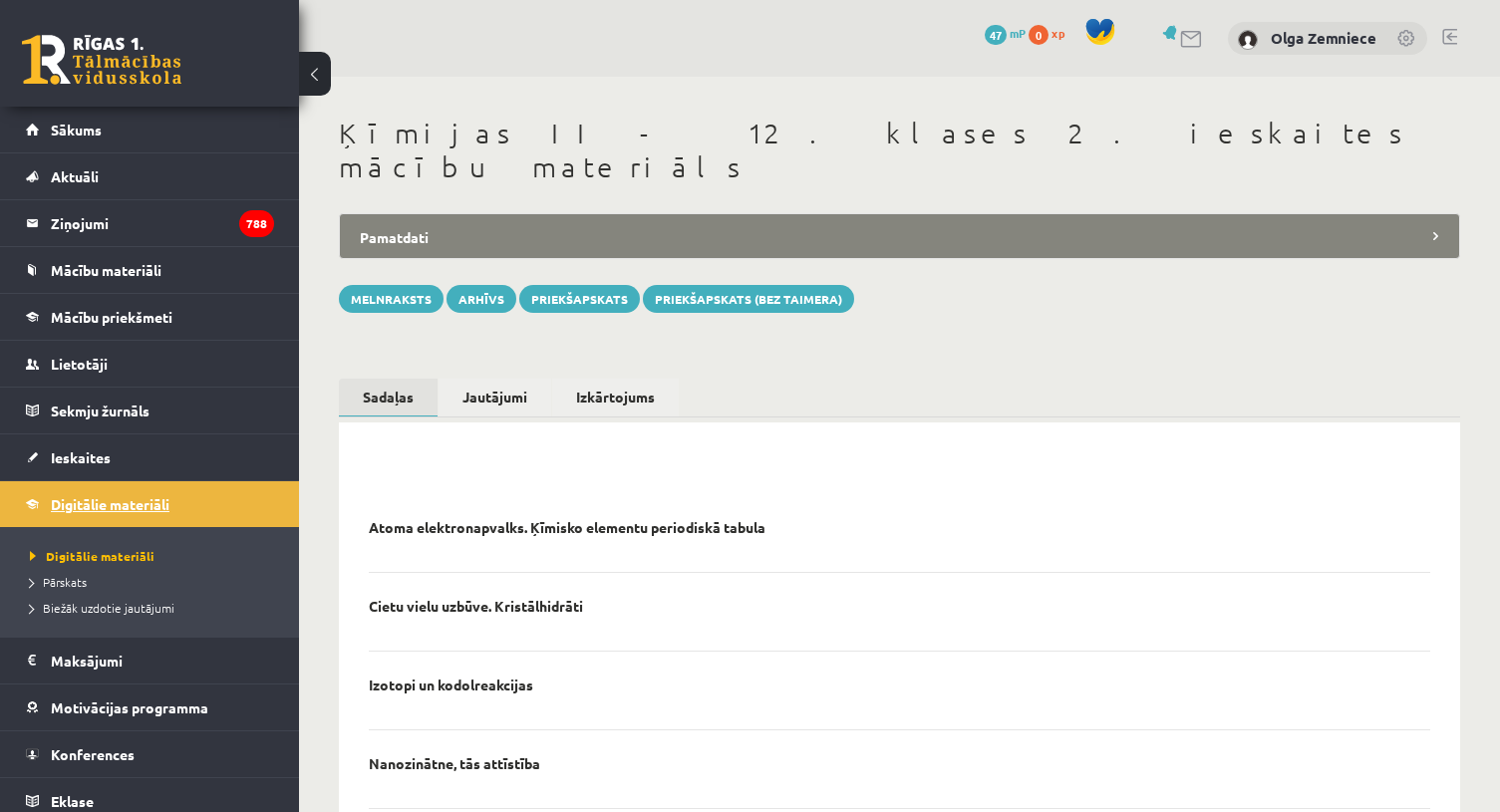 click on "Digitālie materiāli" at bounding box center (110, 504) 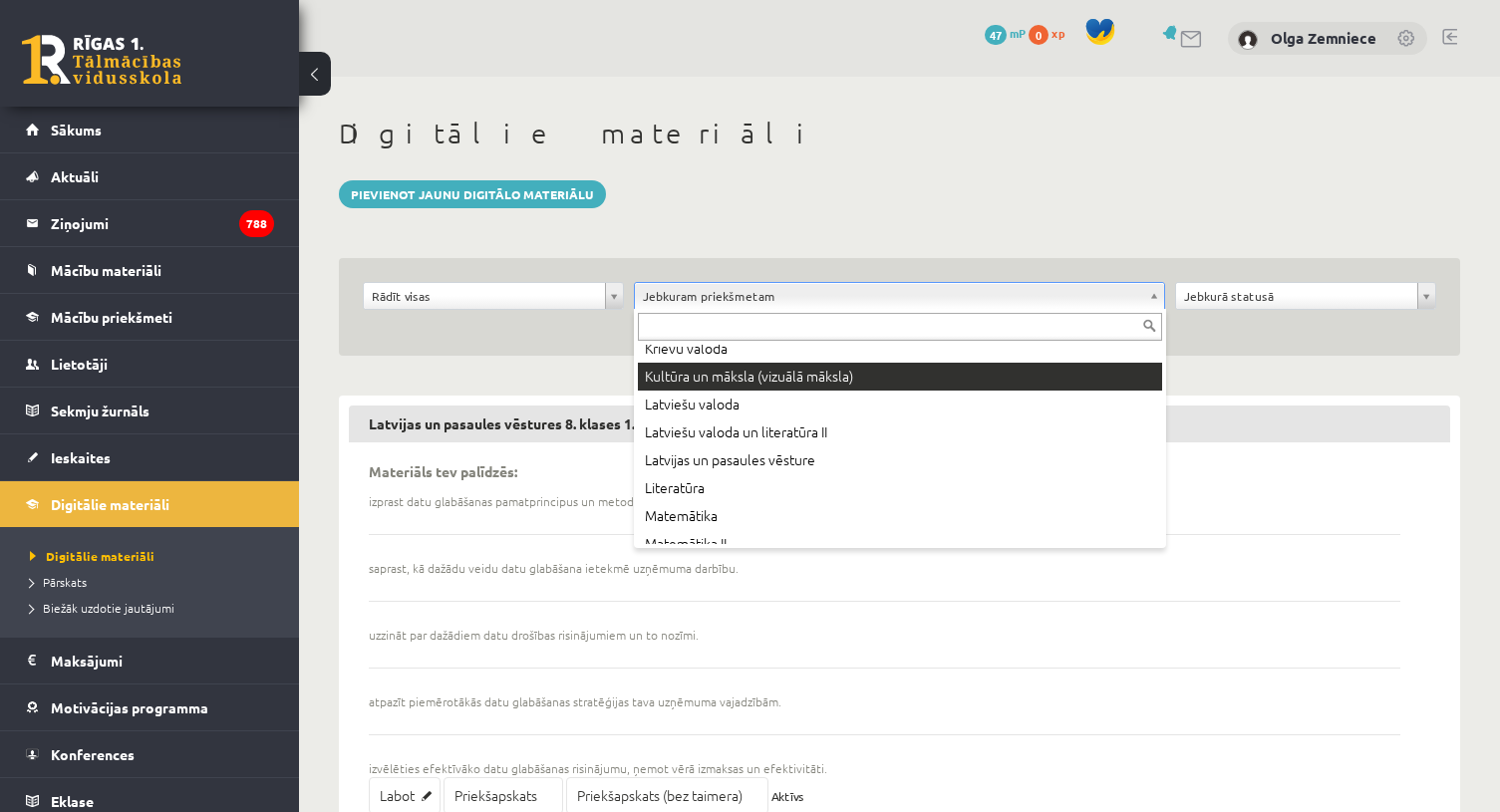 scroll, scrollTop: 515, scrollLeft: 0, axis: vertical 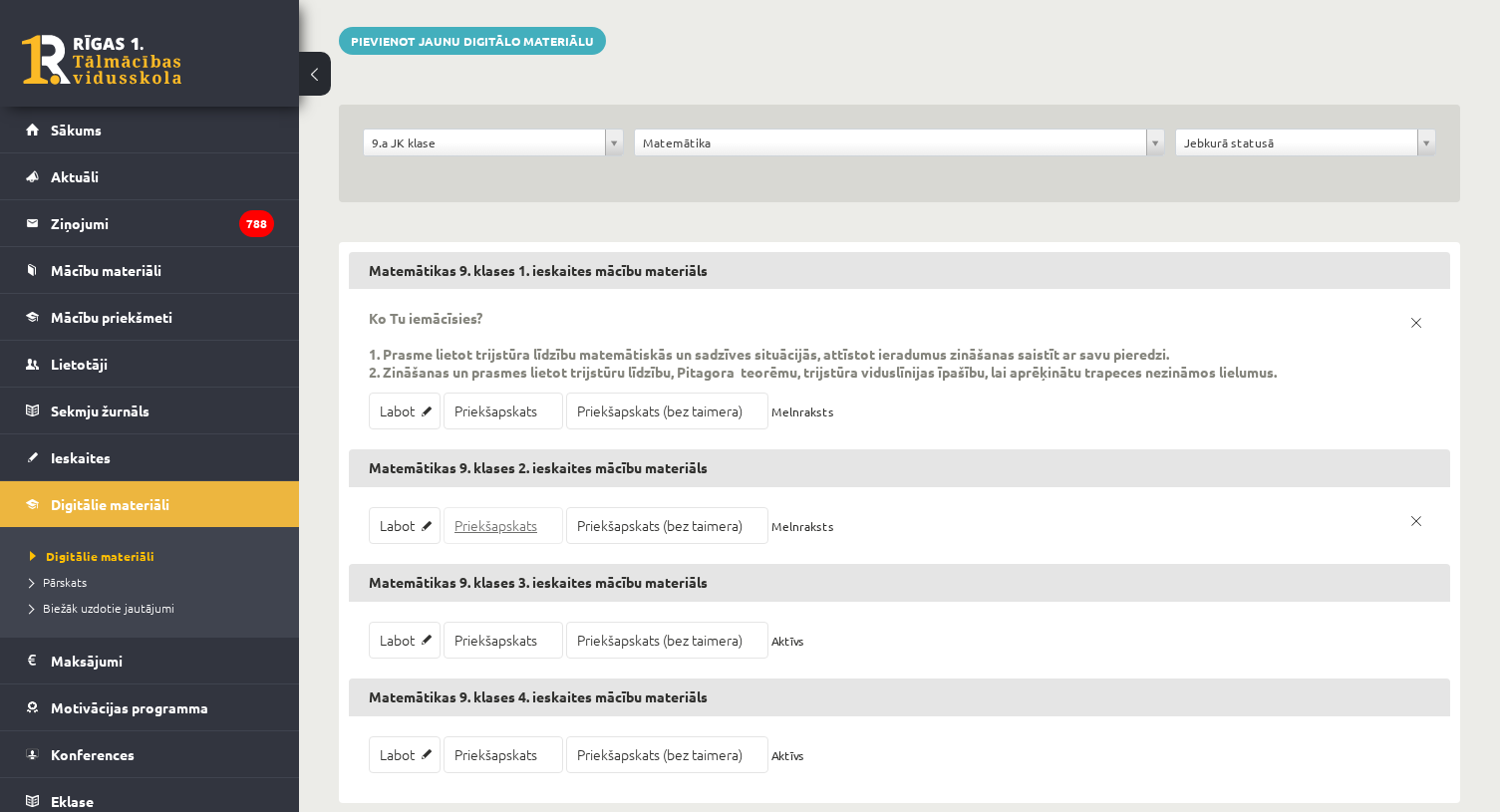 click on "Priekšapskats" at bounding box center (503, 525) 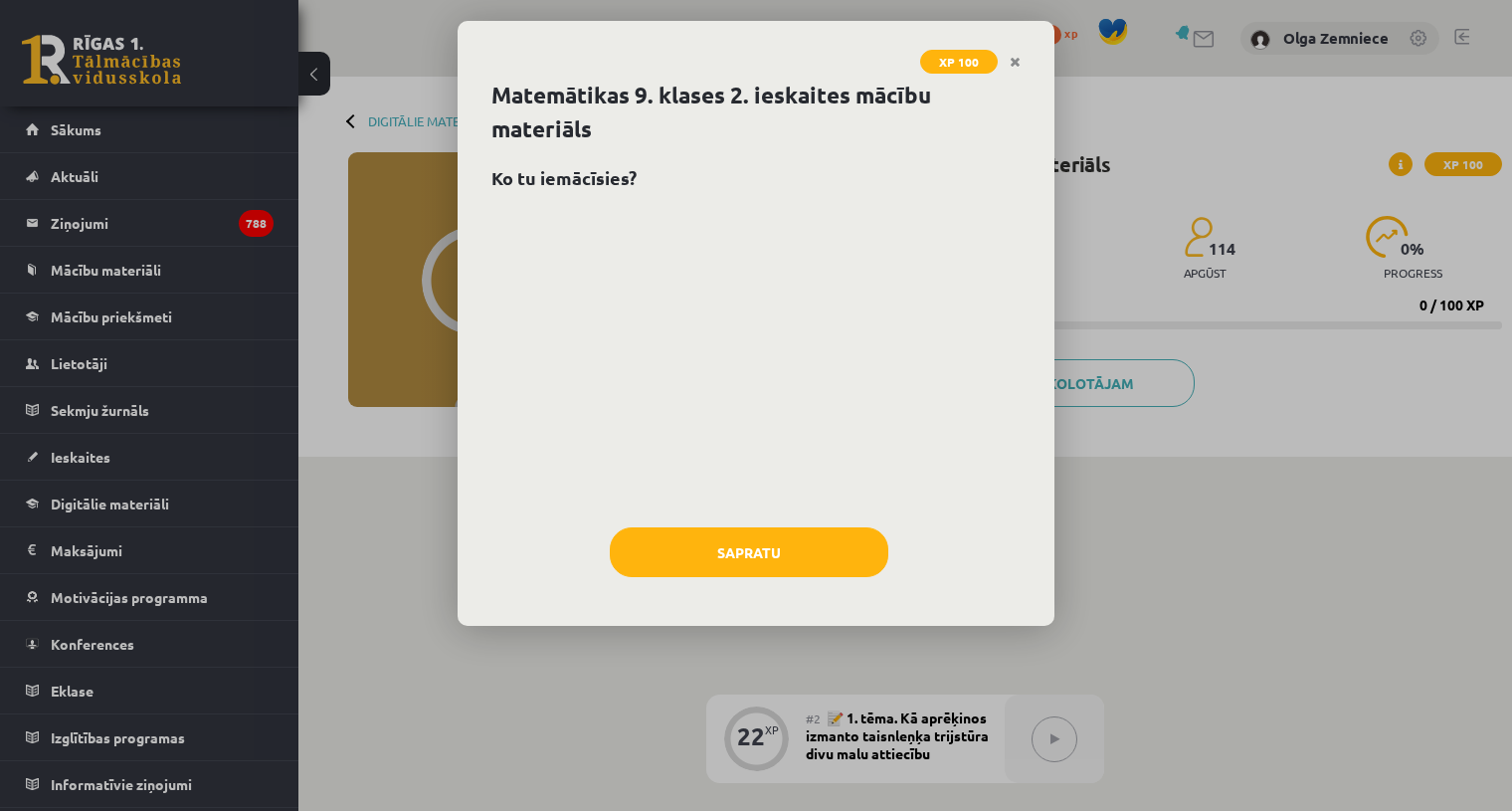 scroll, scrollTop: 0, scrollLeft: 0, axis: both 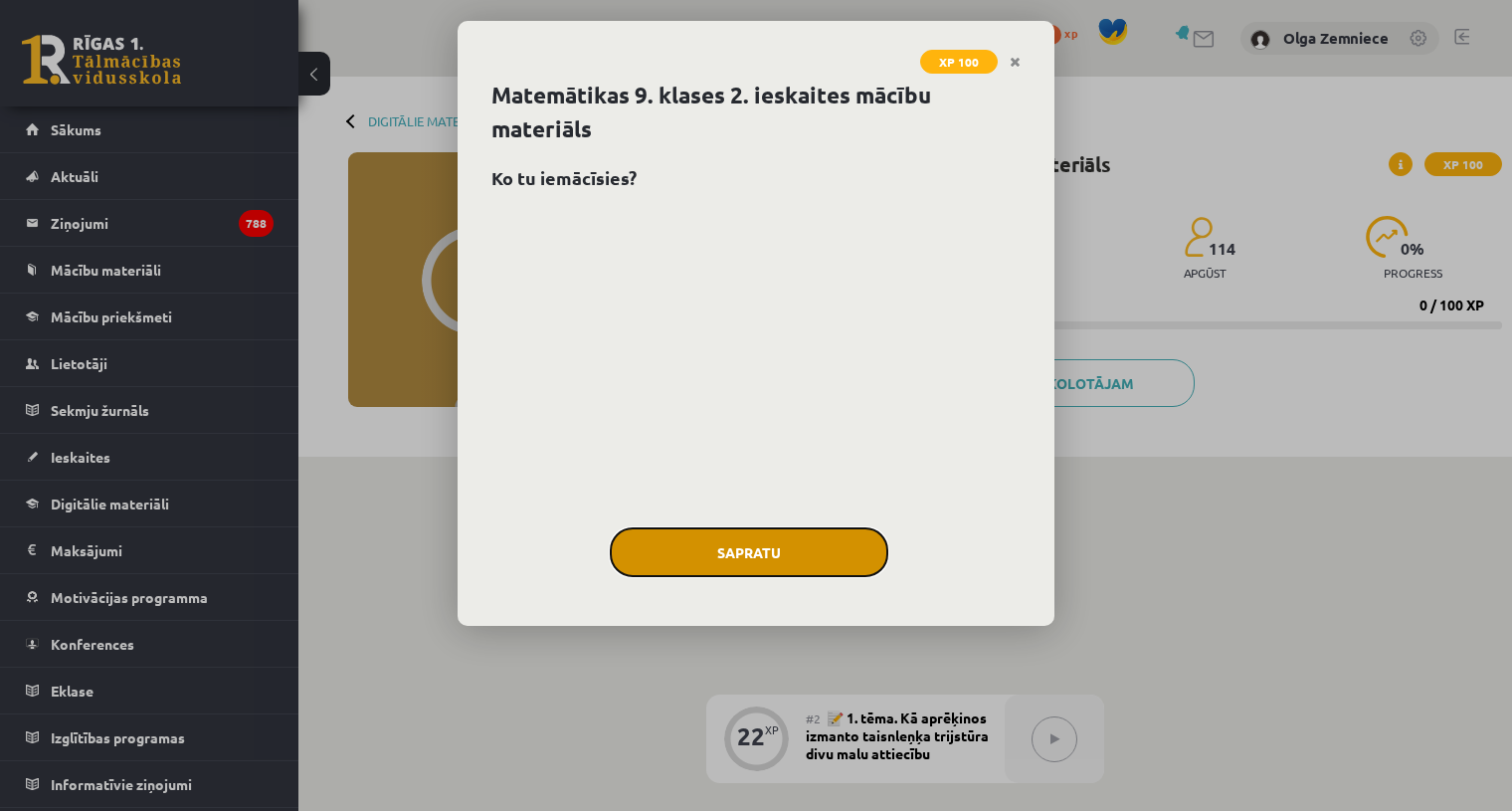 click on "Sapratu" 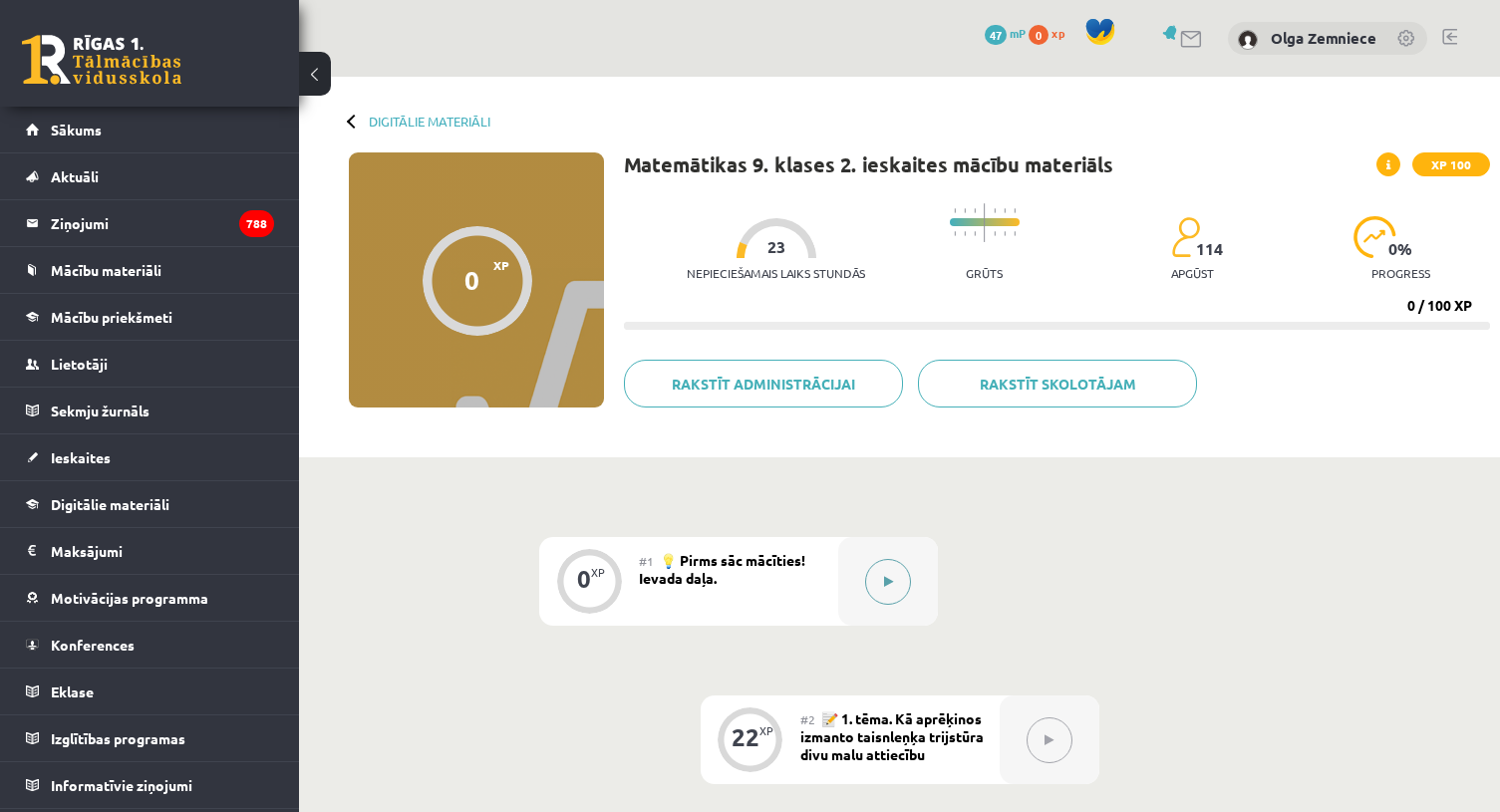 click 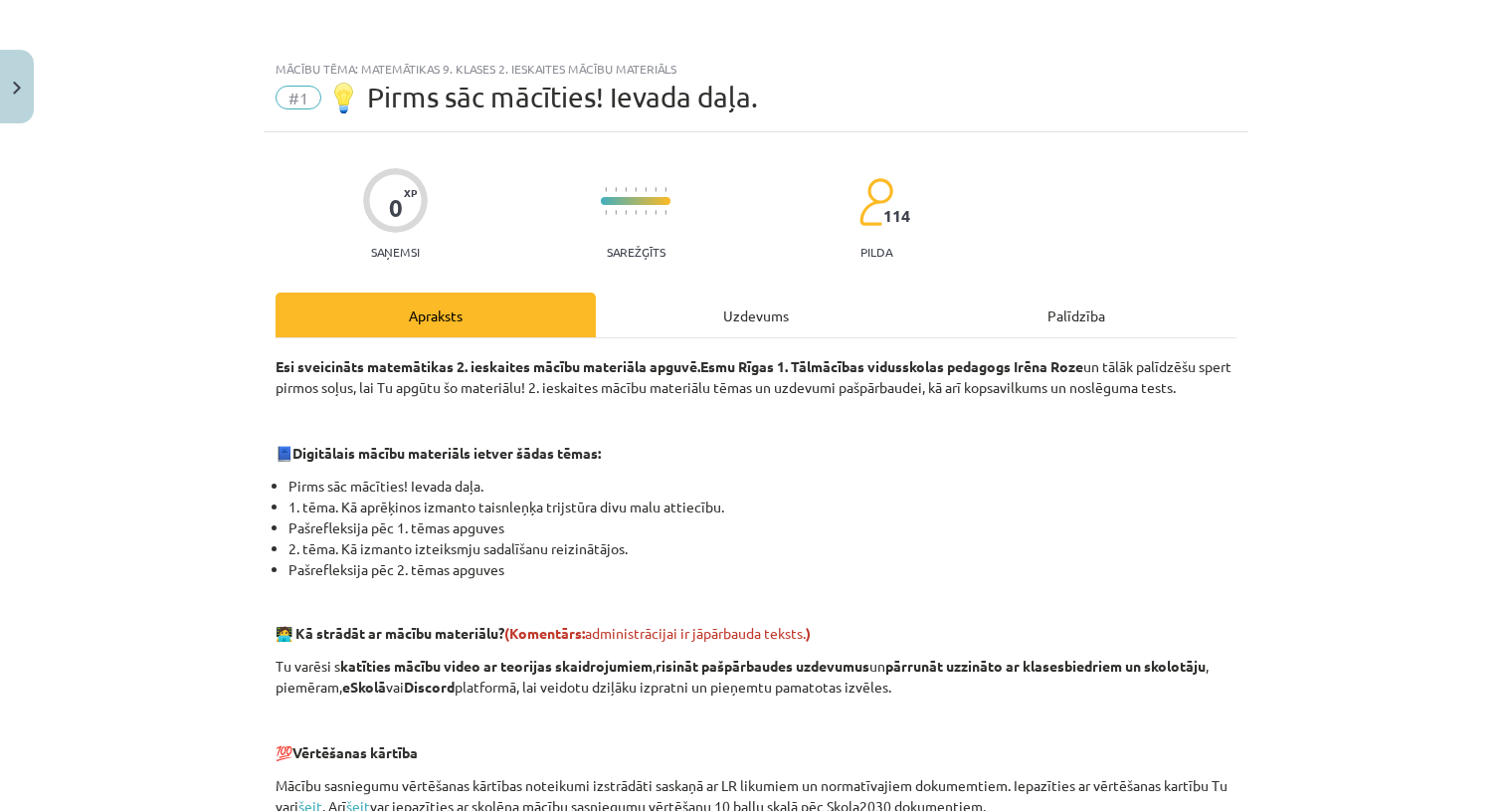 click on "Uzdevums" 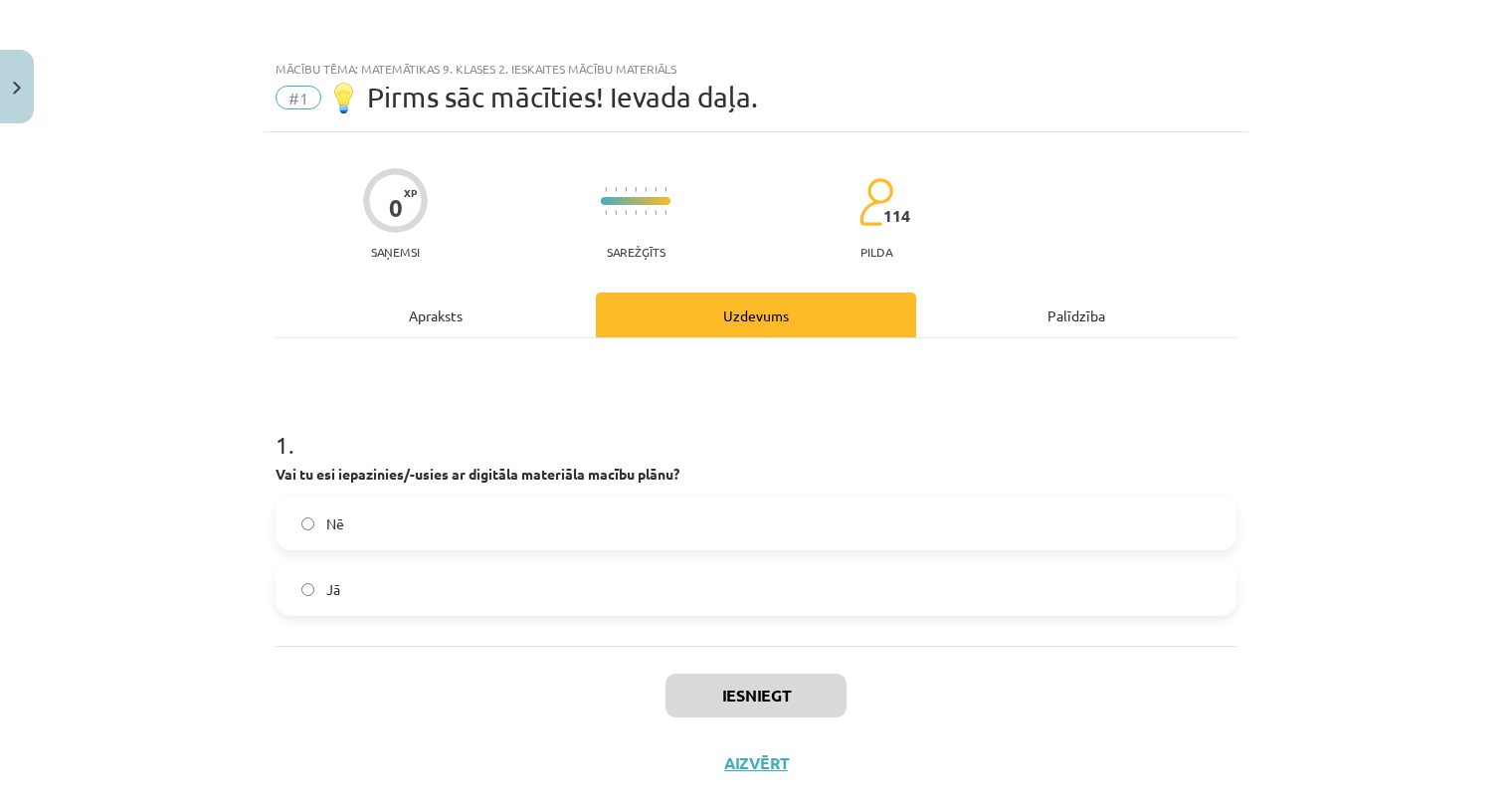 scroll, scrollTop: 36, scrollLeft: 0, axis: vertical 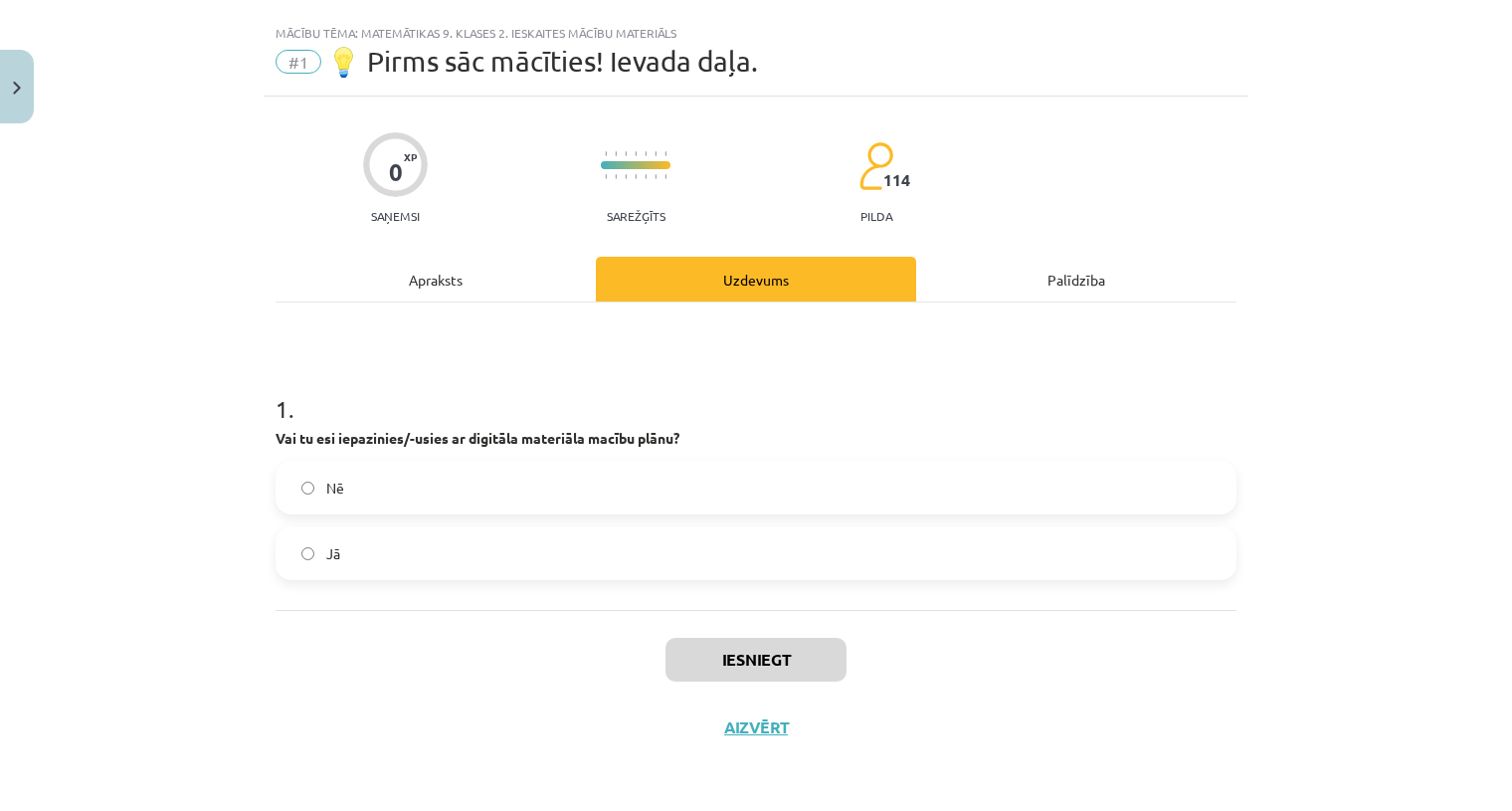 click on "Nē  Jā" 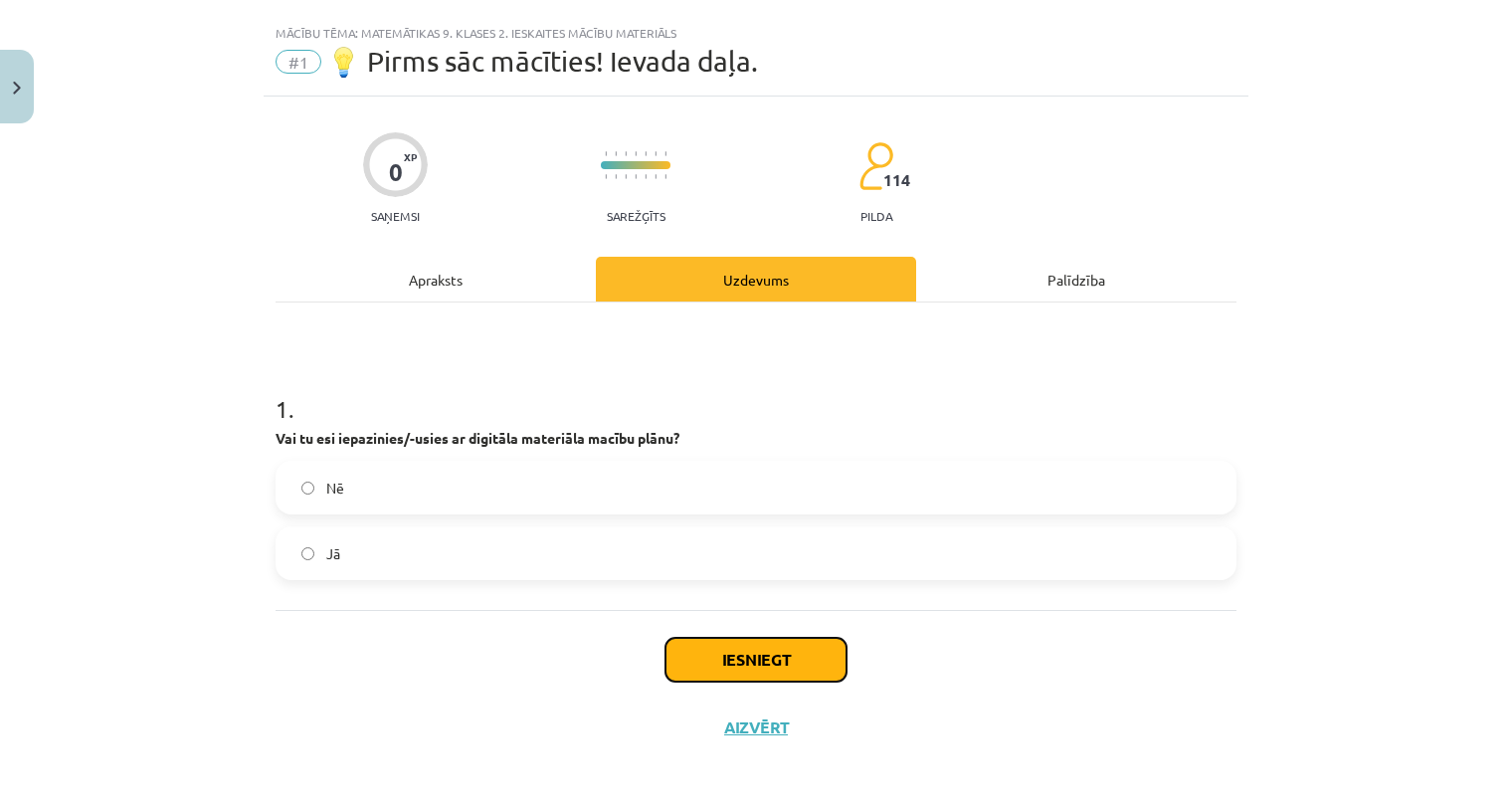 click on "Iesniegt" 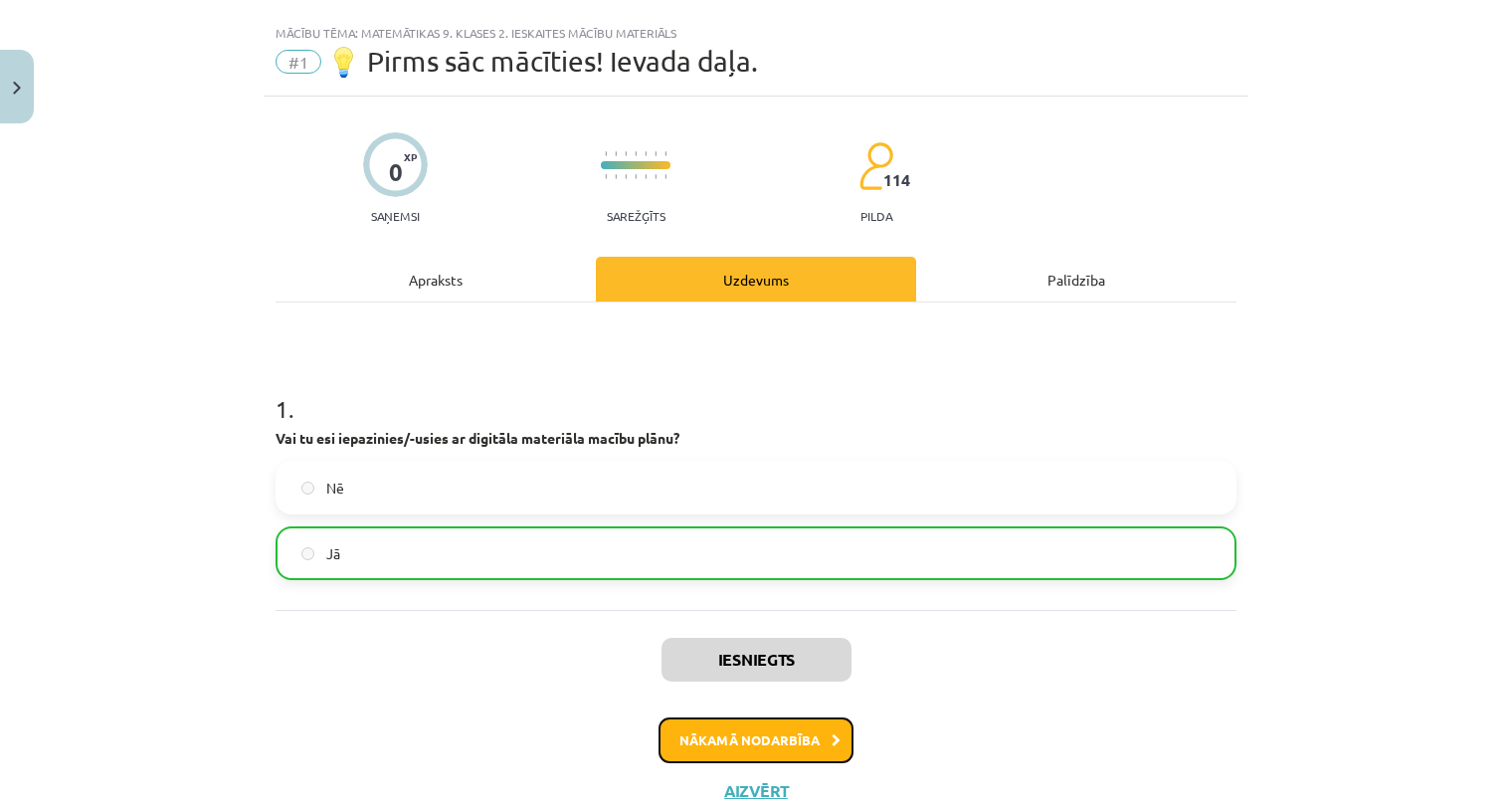 click on "Nākamā nodarbība" 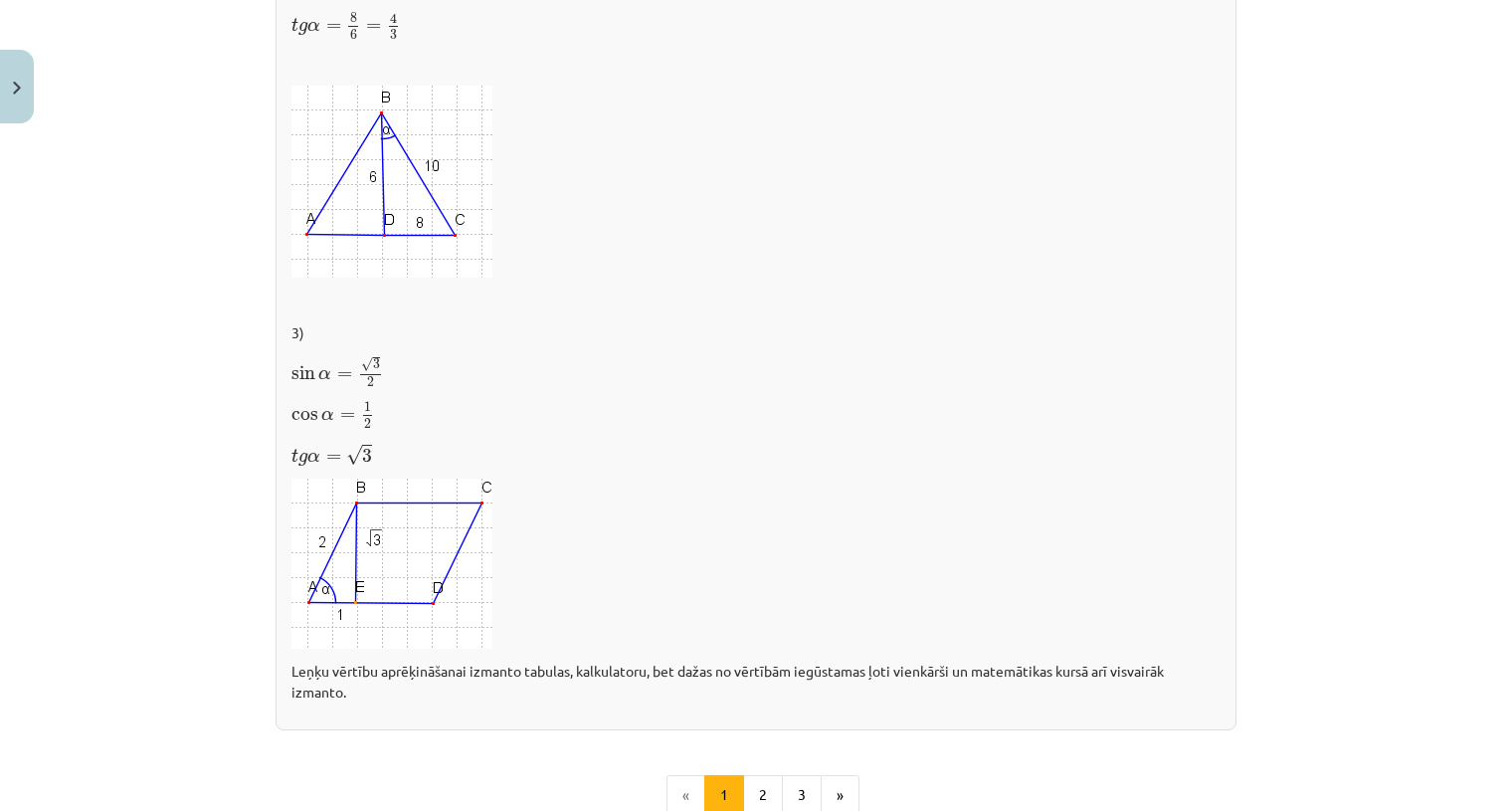 scroll, scrollTop: 2867, scrollLeft: 0, axis: vertical 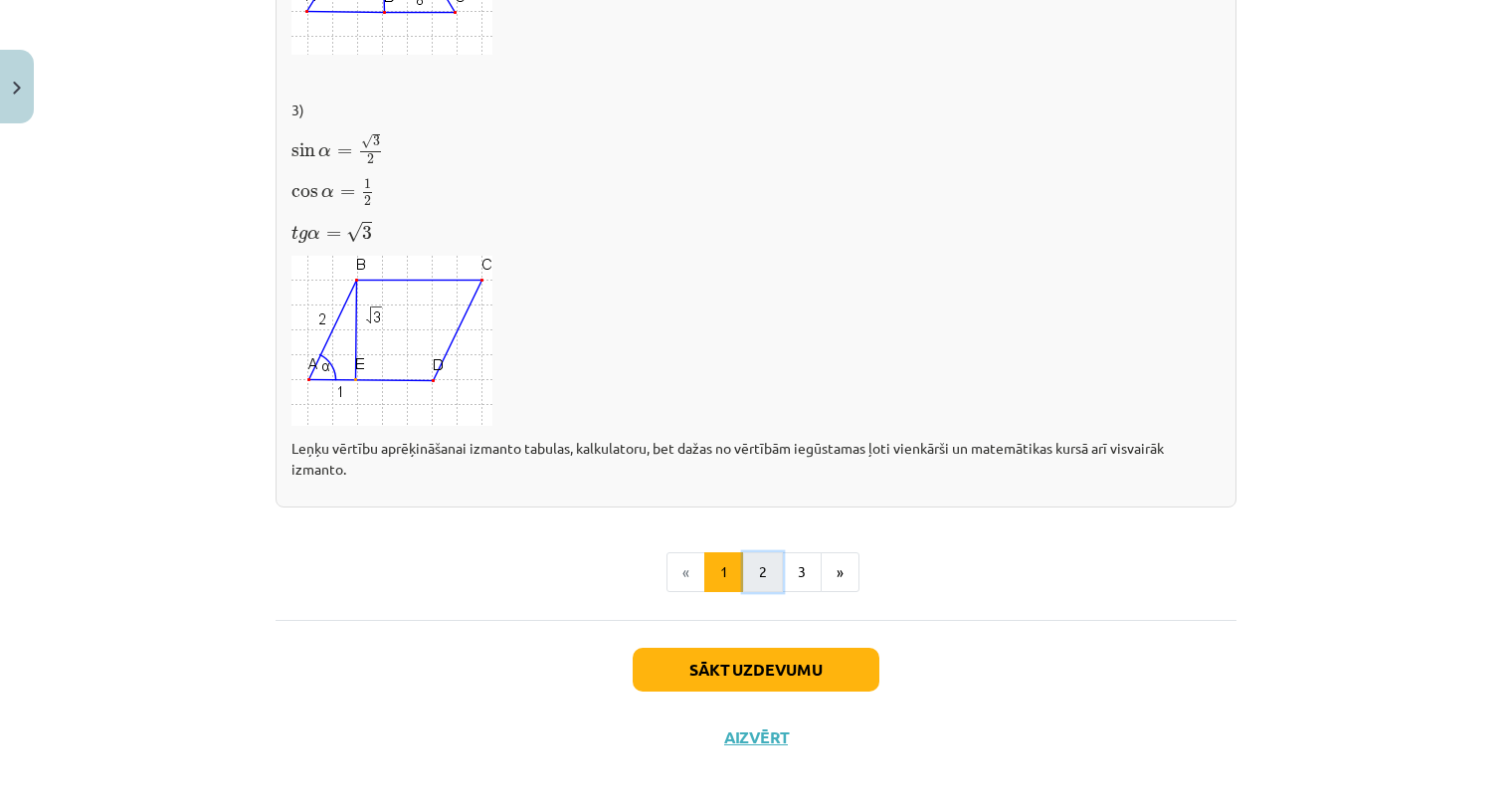 click on "2" 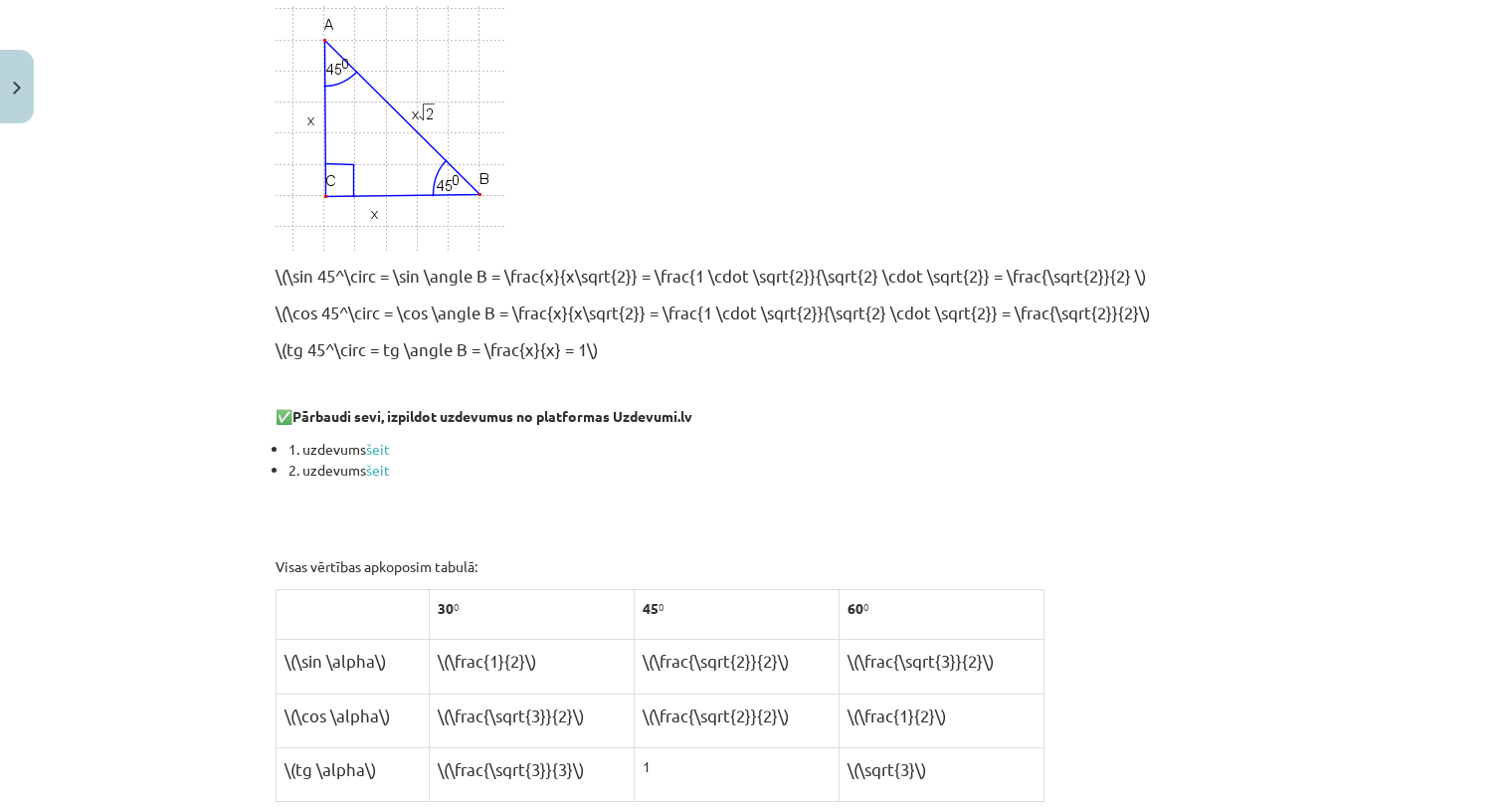 scroll, scrollTop: 1655, scrollLeft: 0, axis: vertical 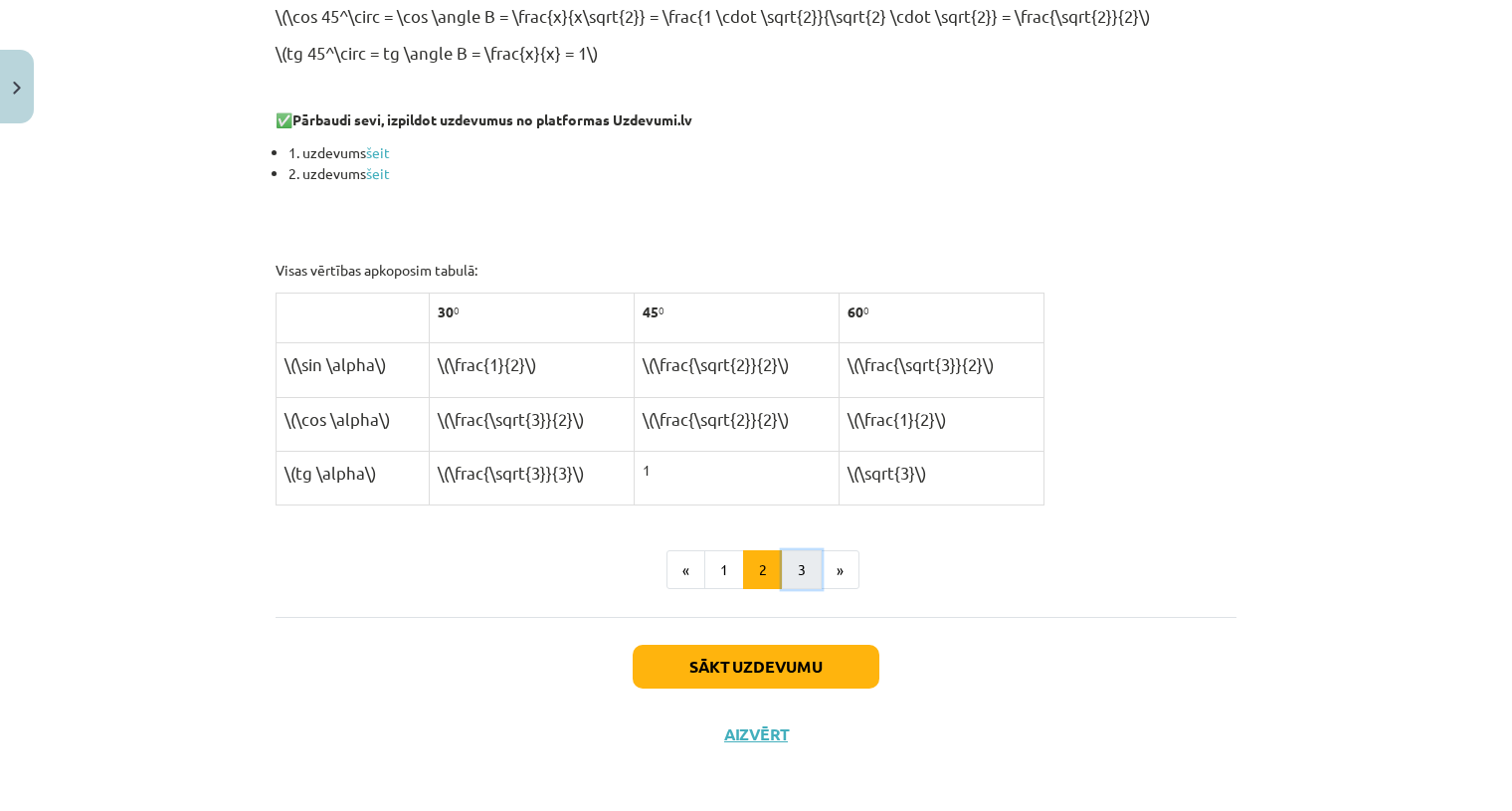 click on "3" 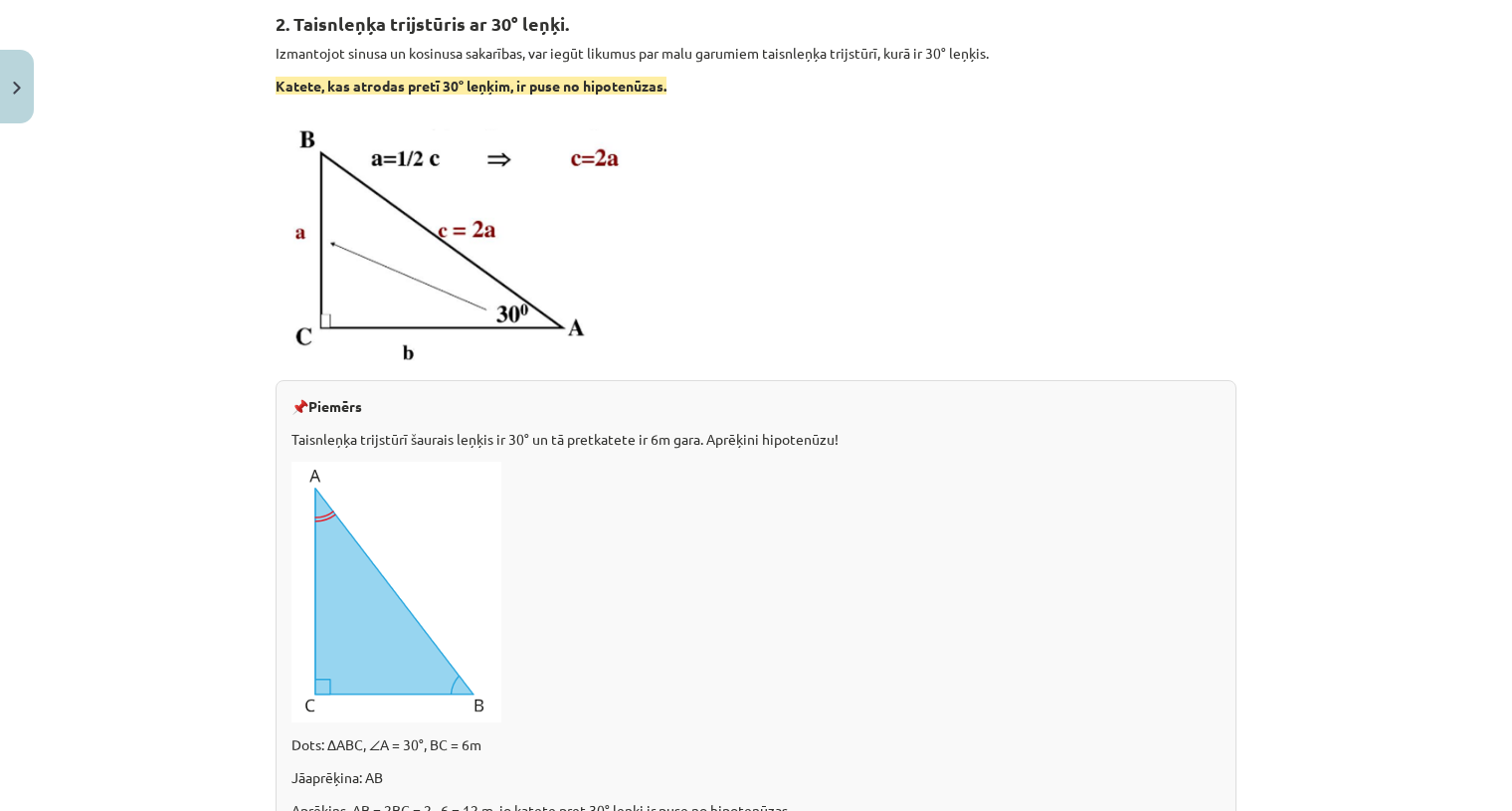 scroll, scrollTop: 356, scrollLeft: 0, axis: vertical 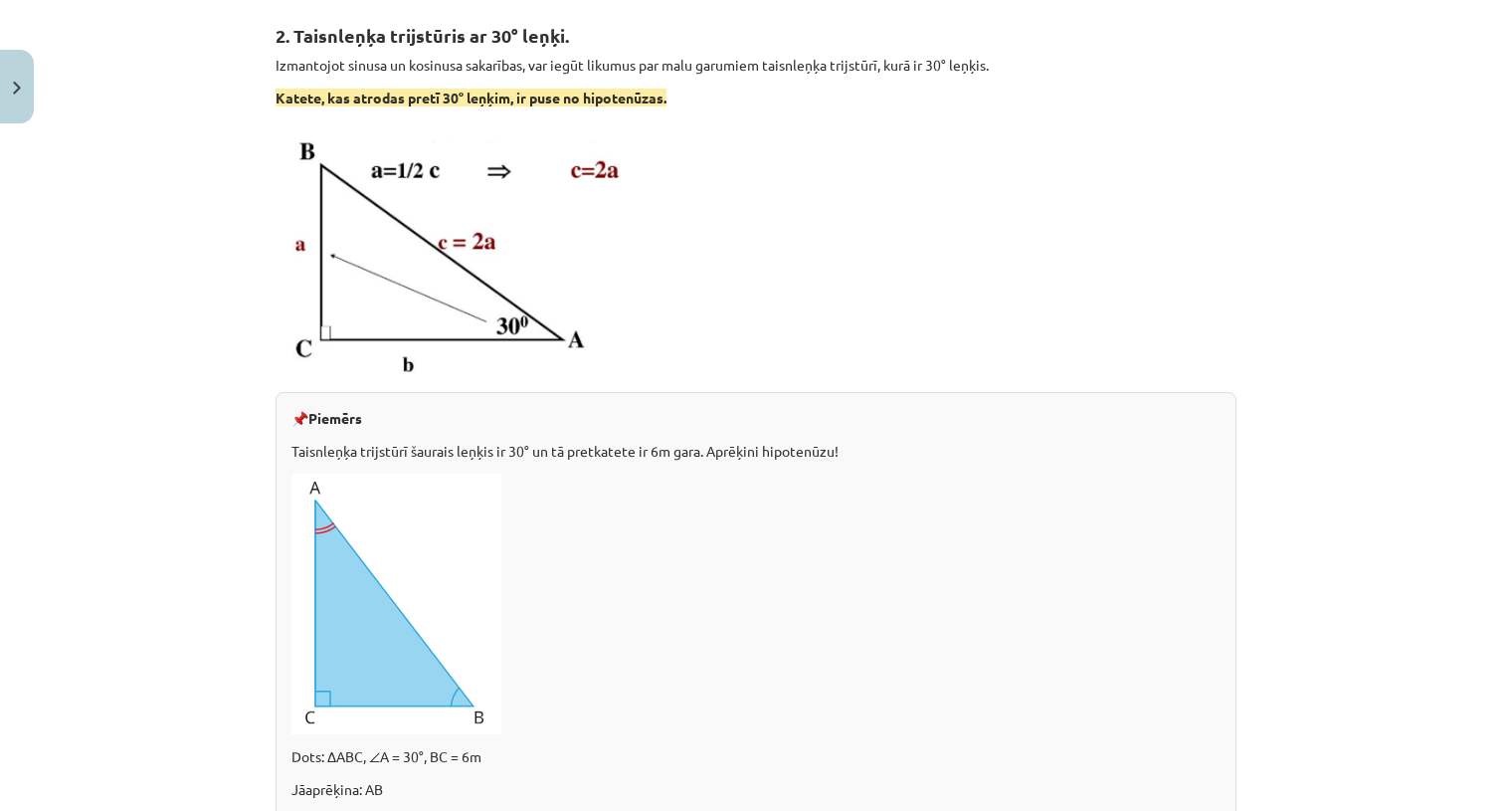 drag, startPoint x: 792, startPoint y: 408, endPoint x: 784, endPoint y: 513, distance: 105.30432 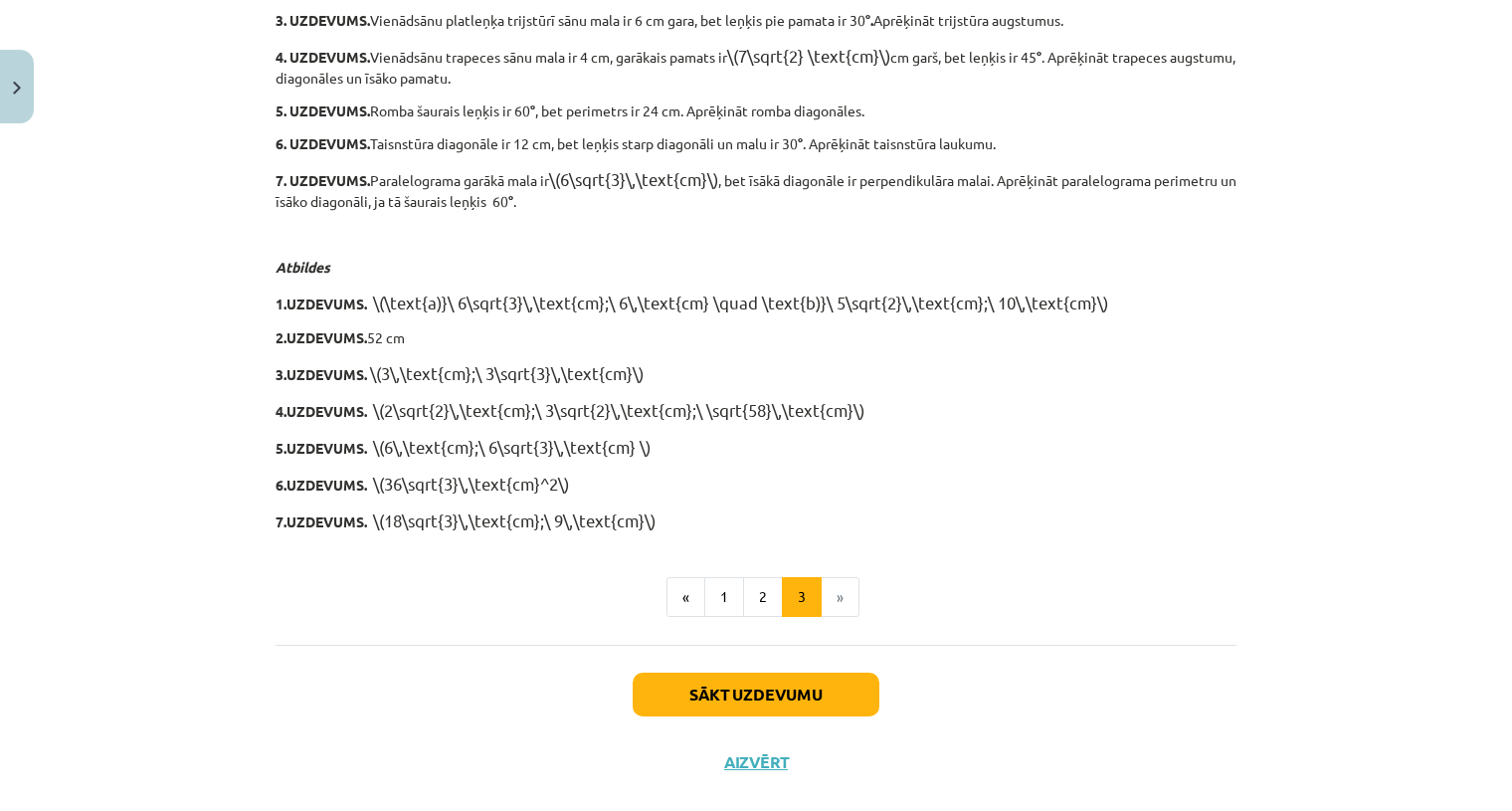 scroll, scrollTop: 3214, scrollLeft: 0, axis: vertical 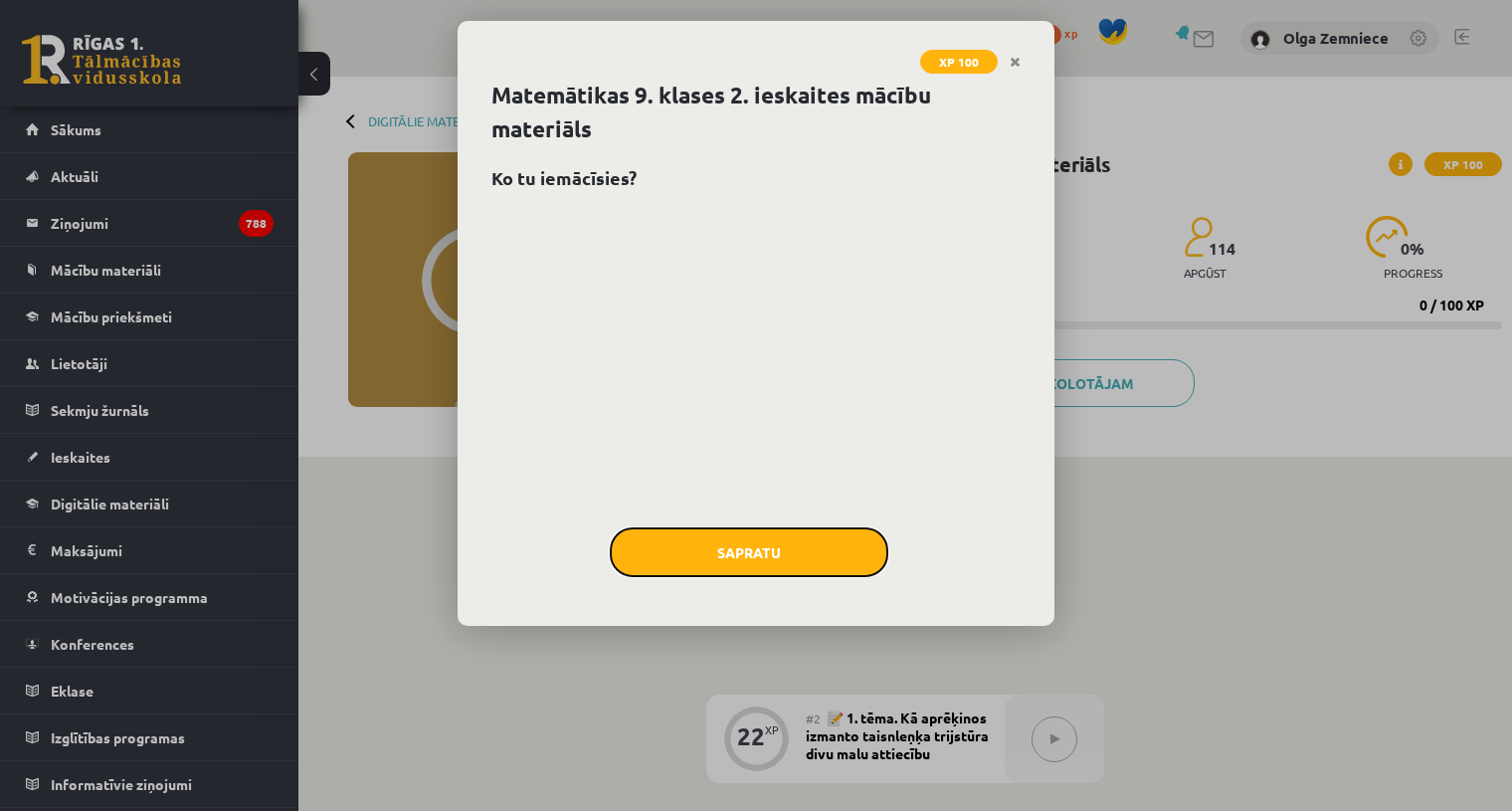 click on "Sapratu" 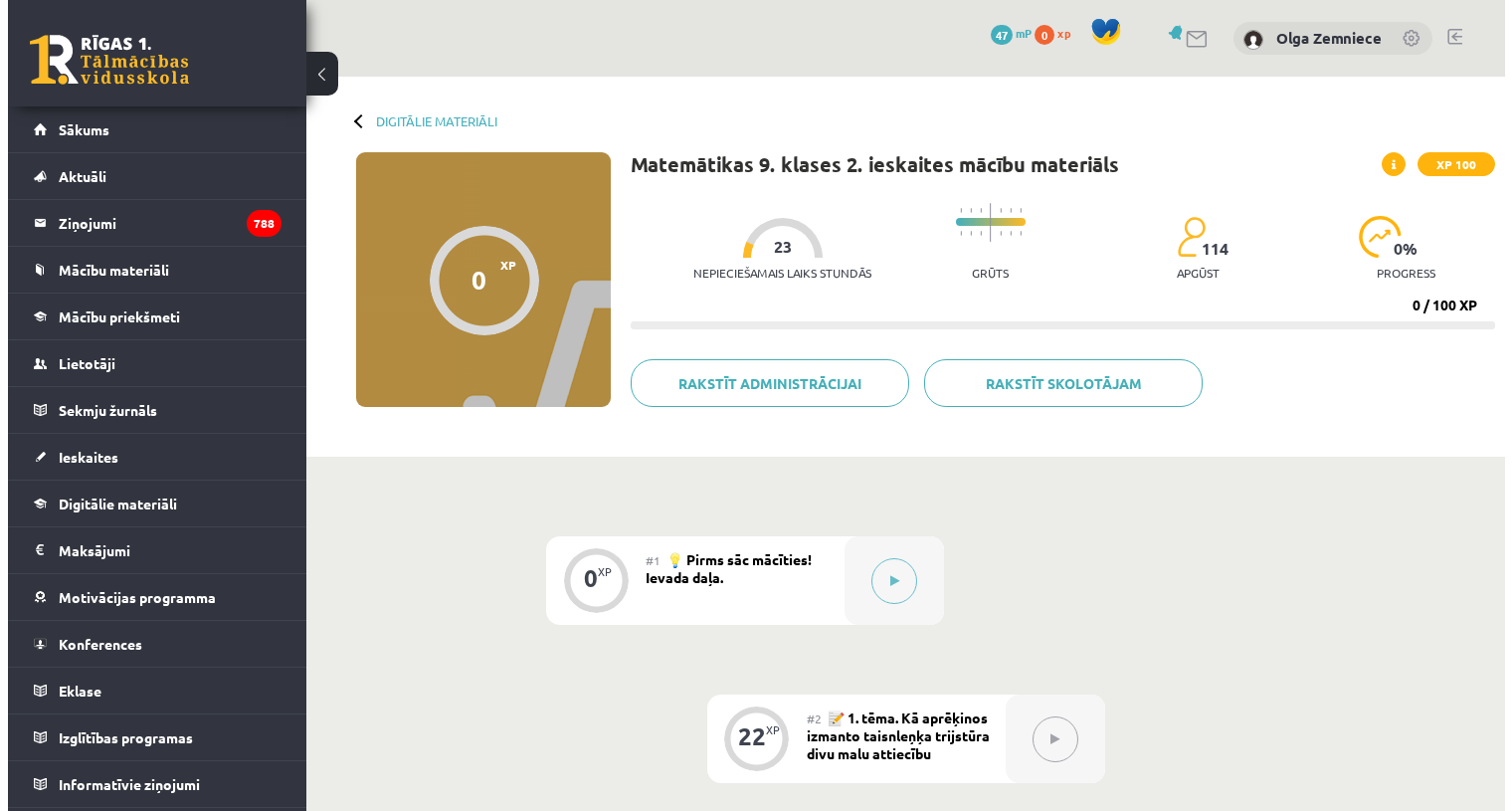 scroll, scrollTop: 4, scrollLeft: 0, axis: vertical 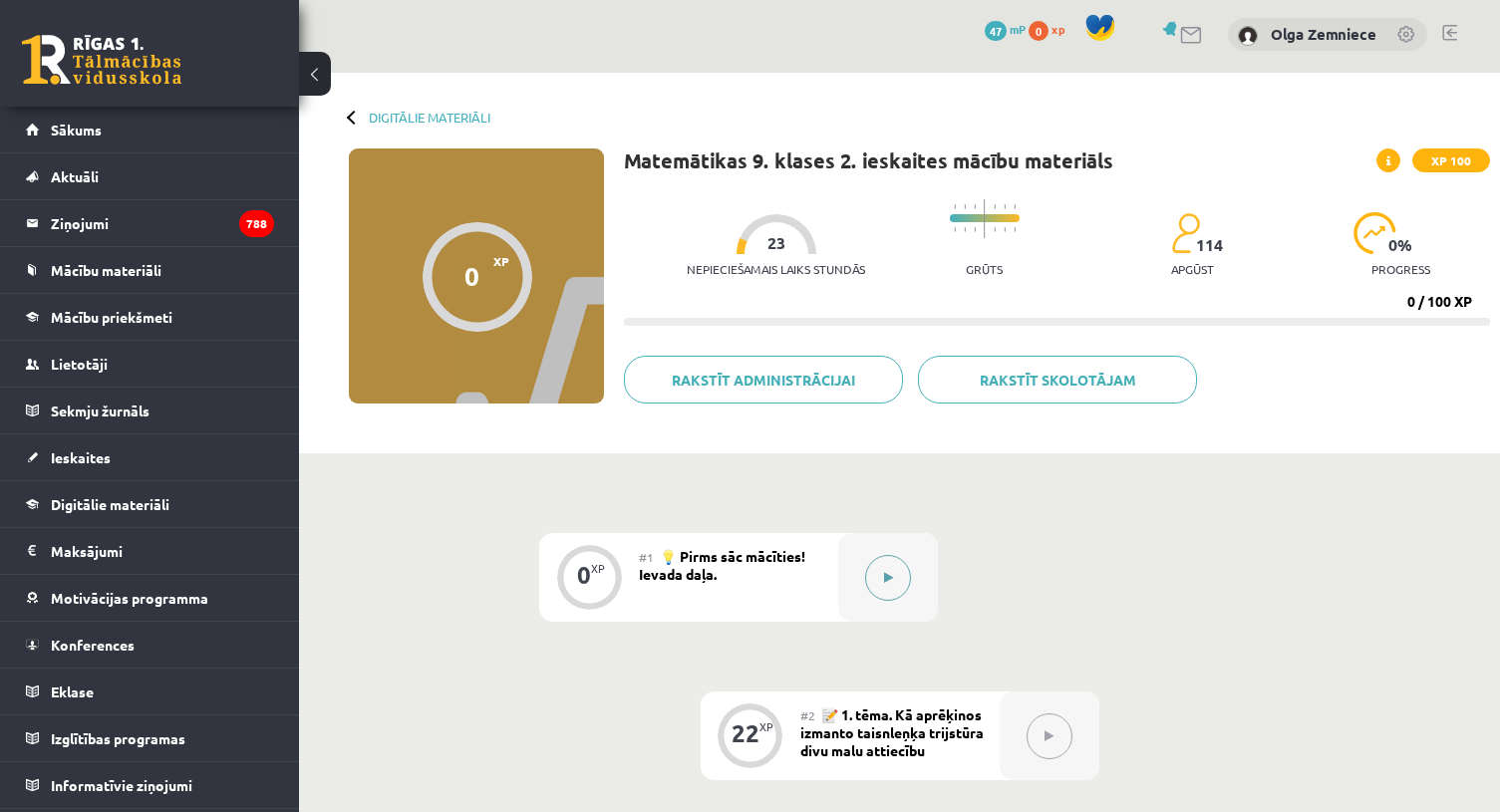 click 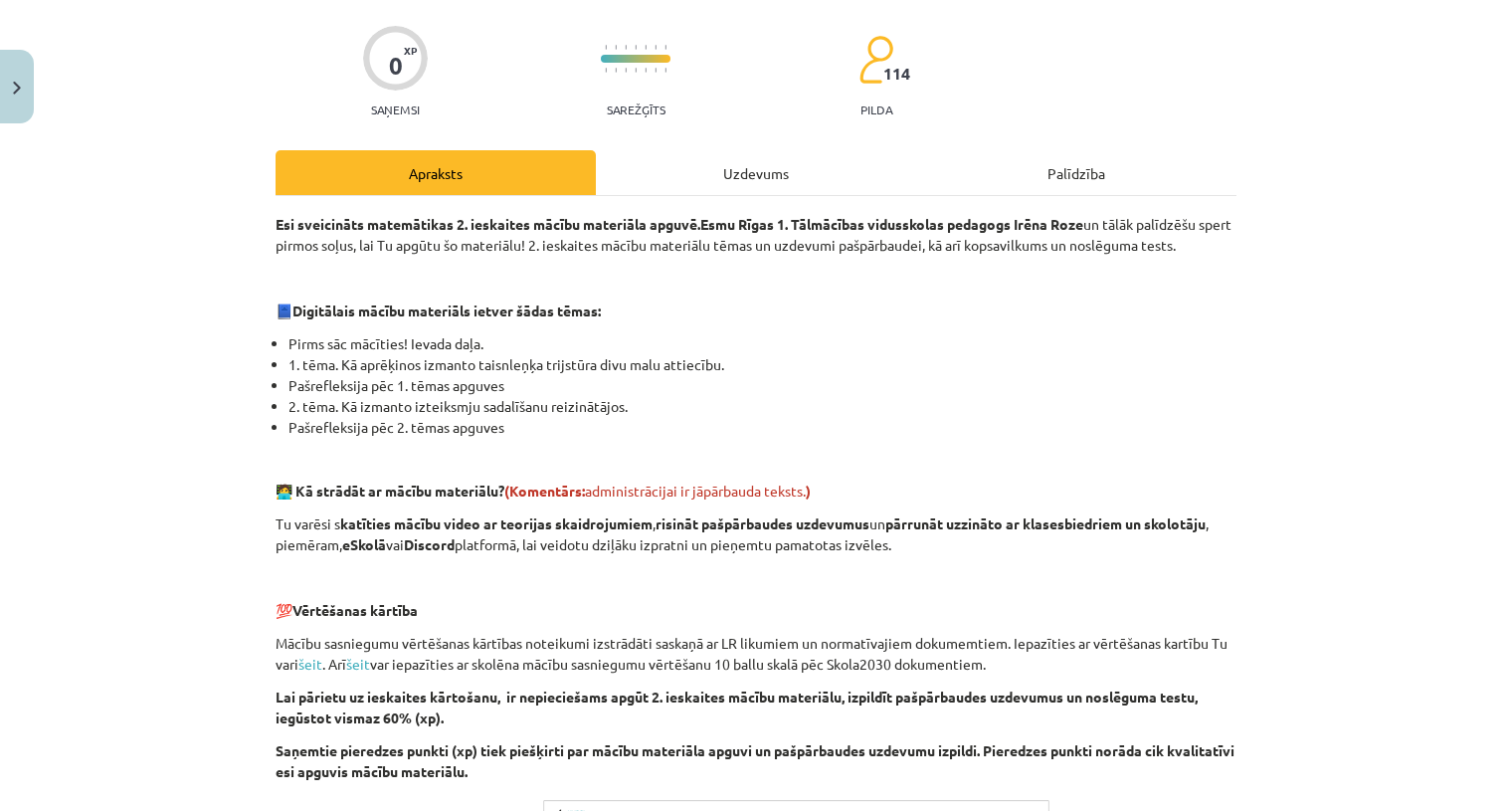 scroll, scrollTop: 543, scrollLeft: 0, axis: vertical 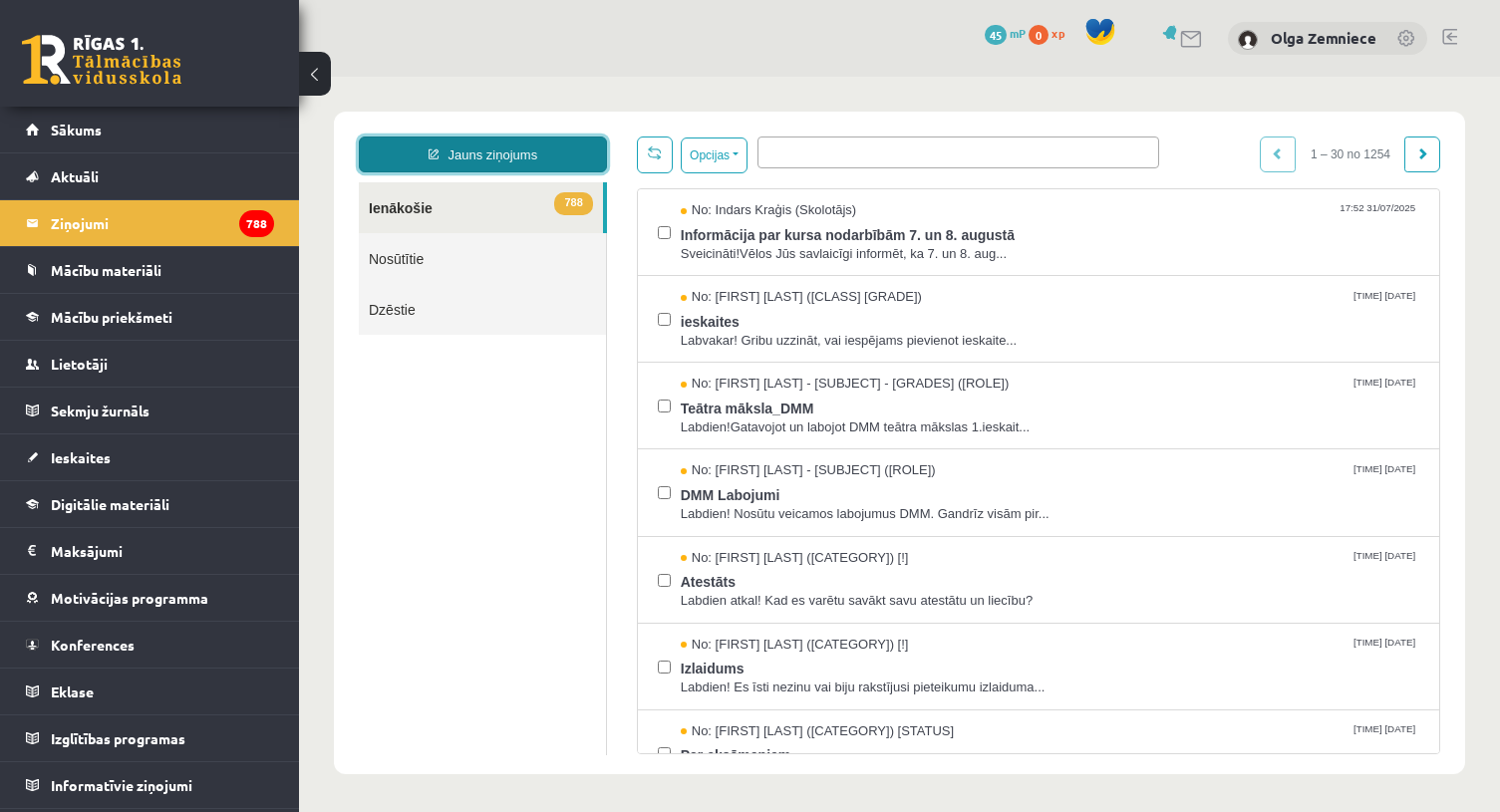 click on "Jauns ziņojums" at bounding box center (482, 154) 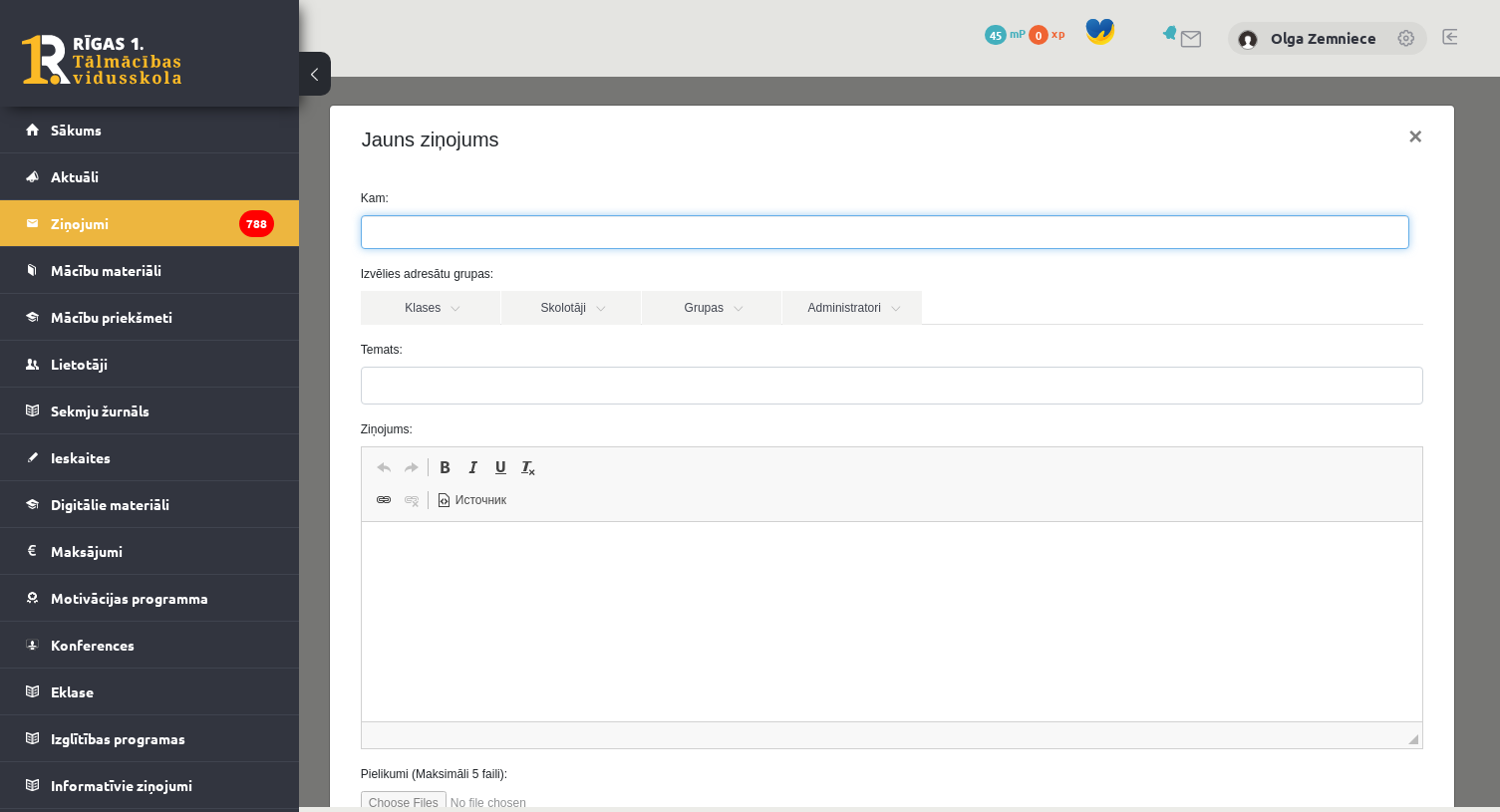 click at bounding box center (885, 232) 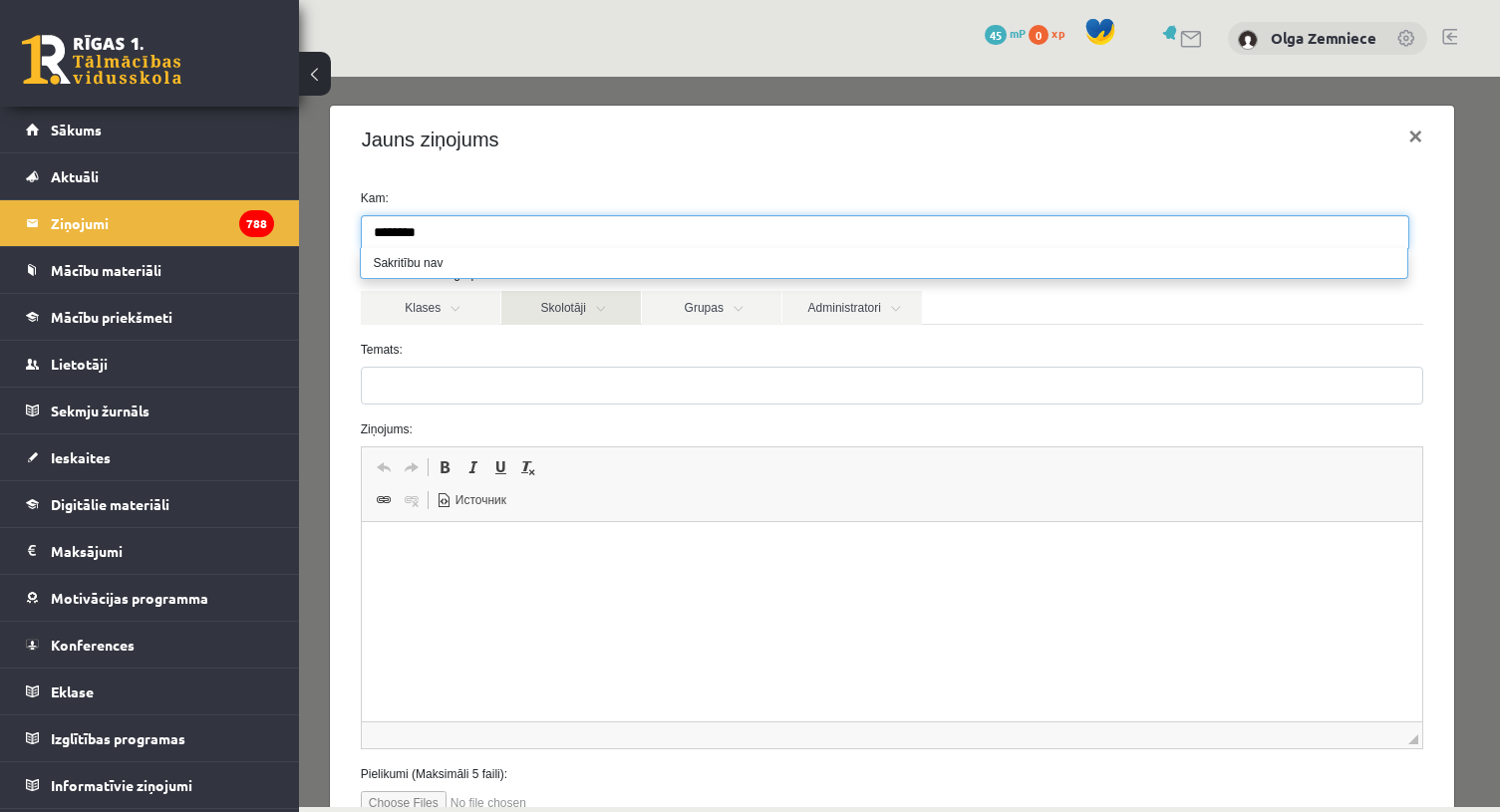 type on "********" 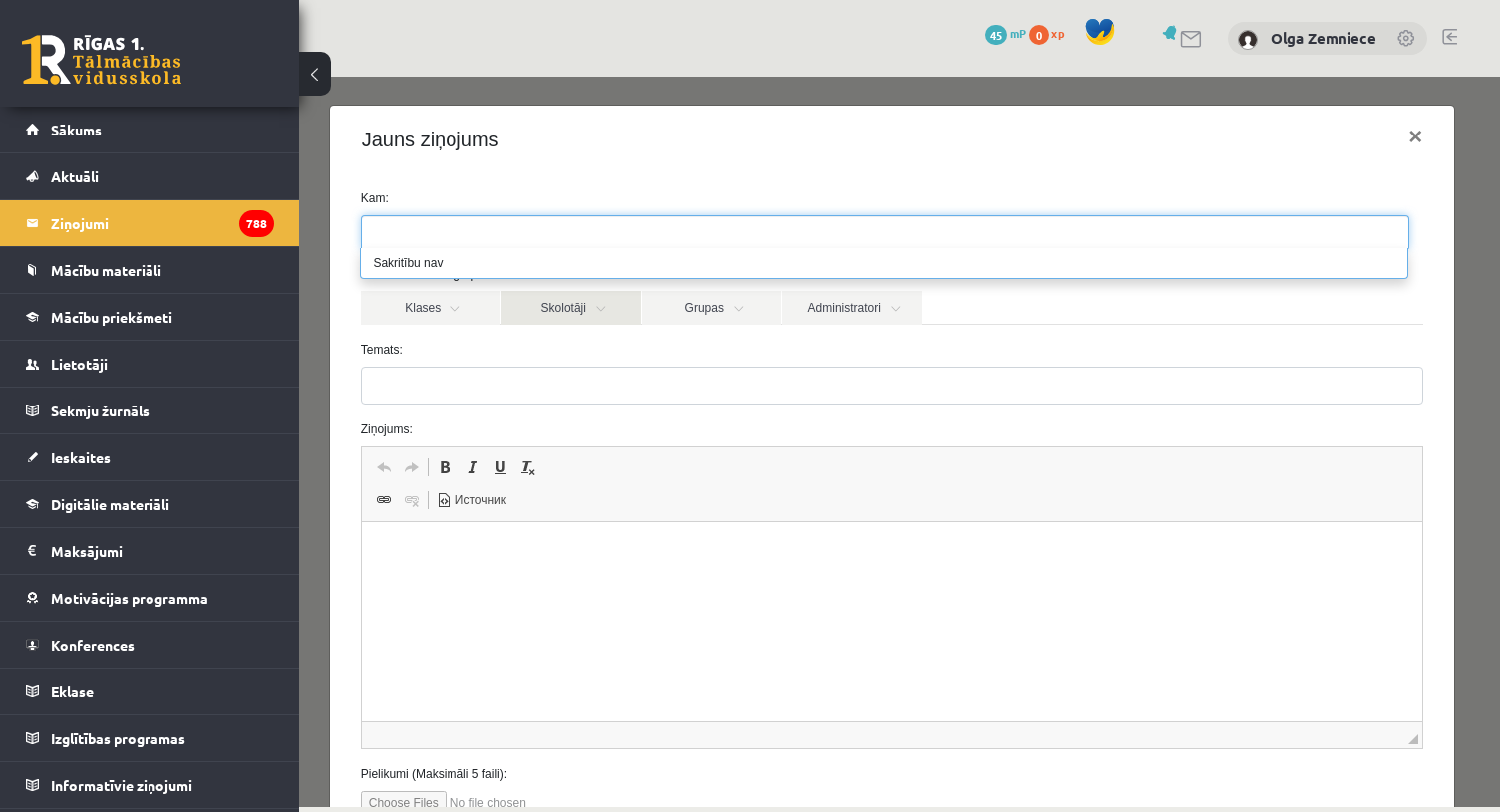 click on "Skolotāji" at bounding box center (571, 308) 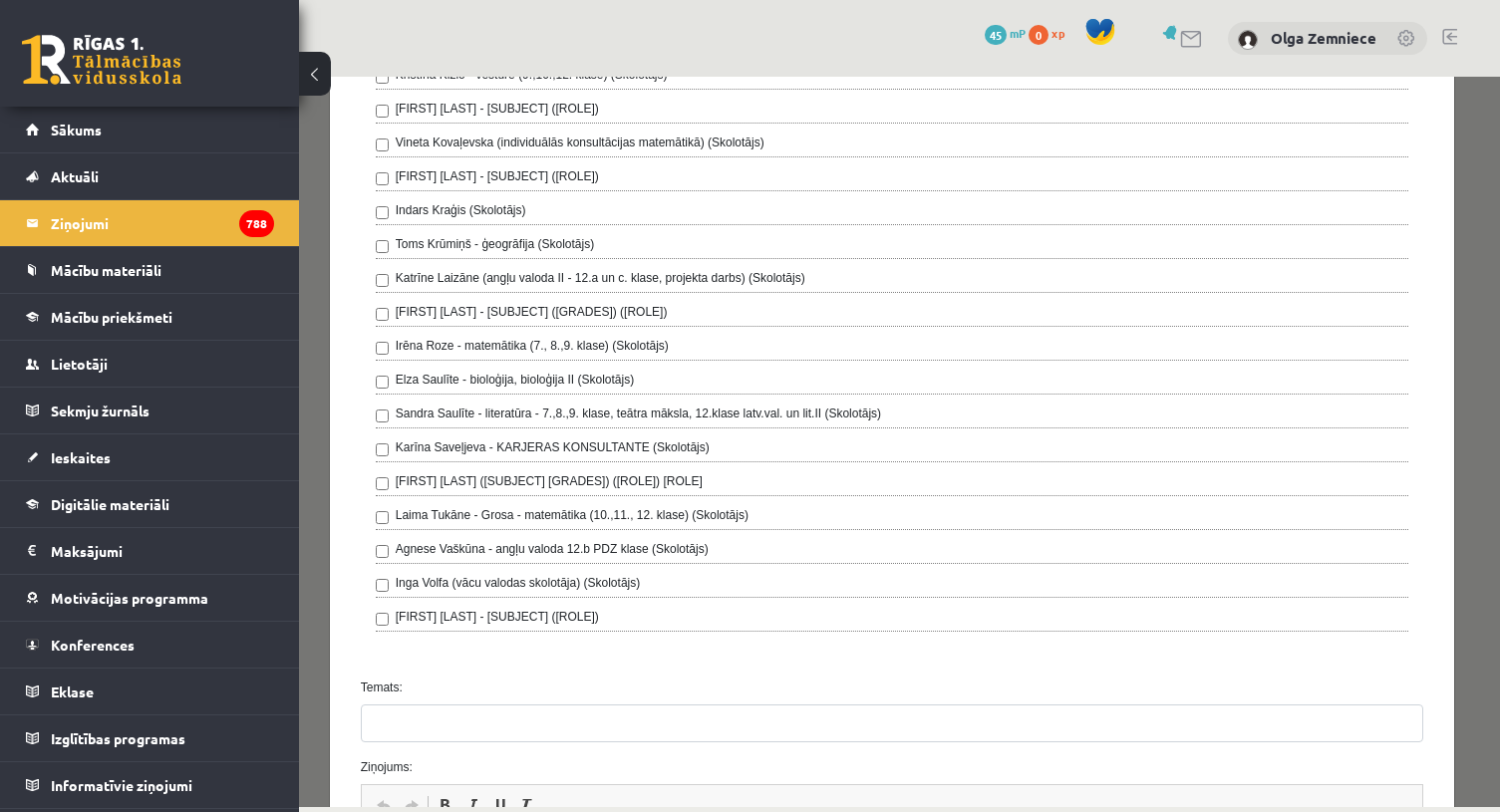 scroll, scrollTop: 926, scrollLeft: 0, axis: vertical 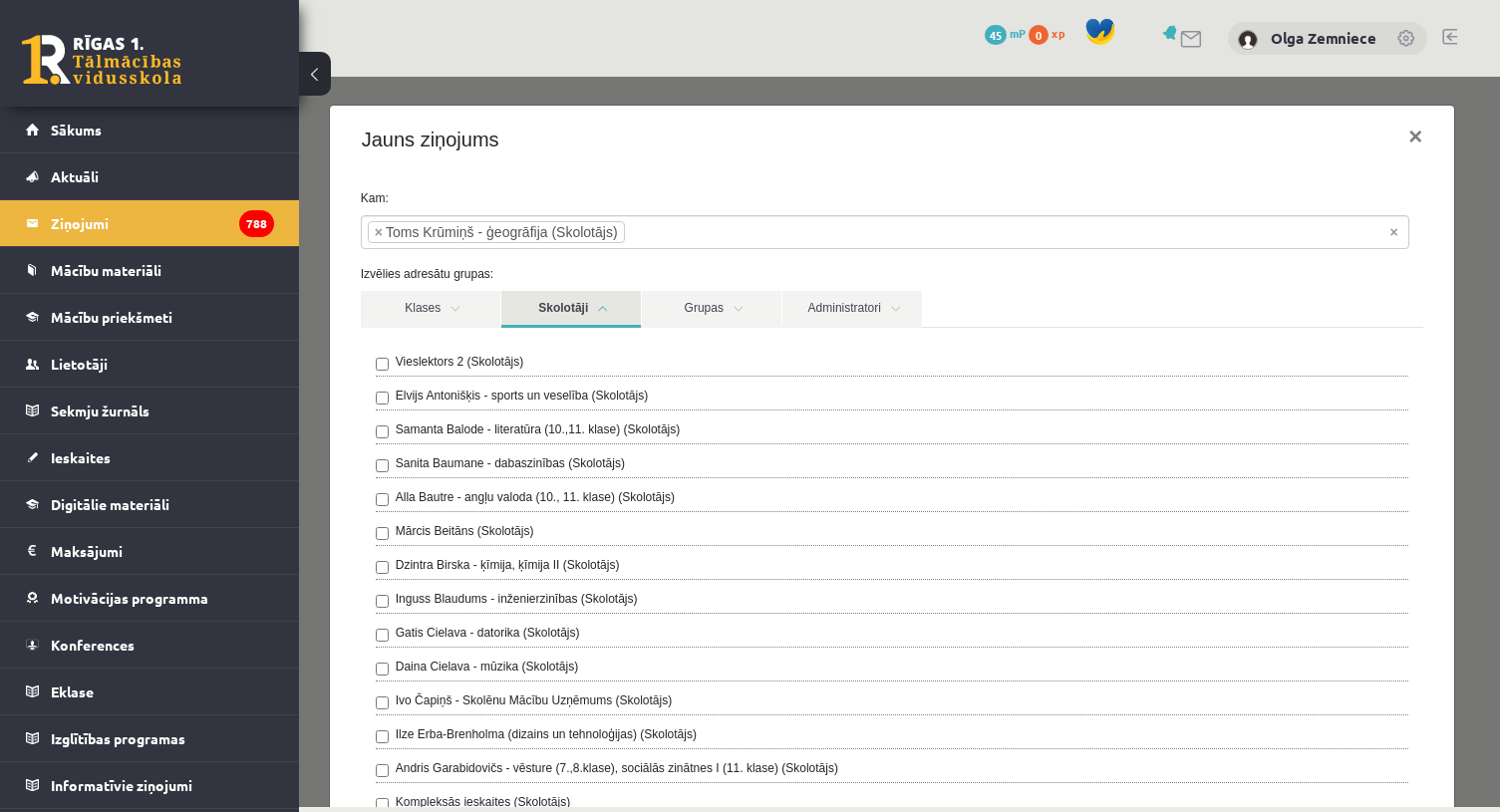 drag, startPoint x: 896, startPoint y: 140, endPoint x: 871, endPoint y: 178, distance: 45.486262 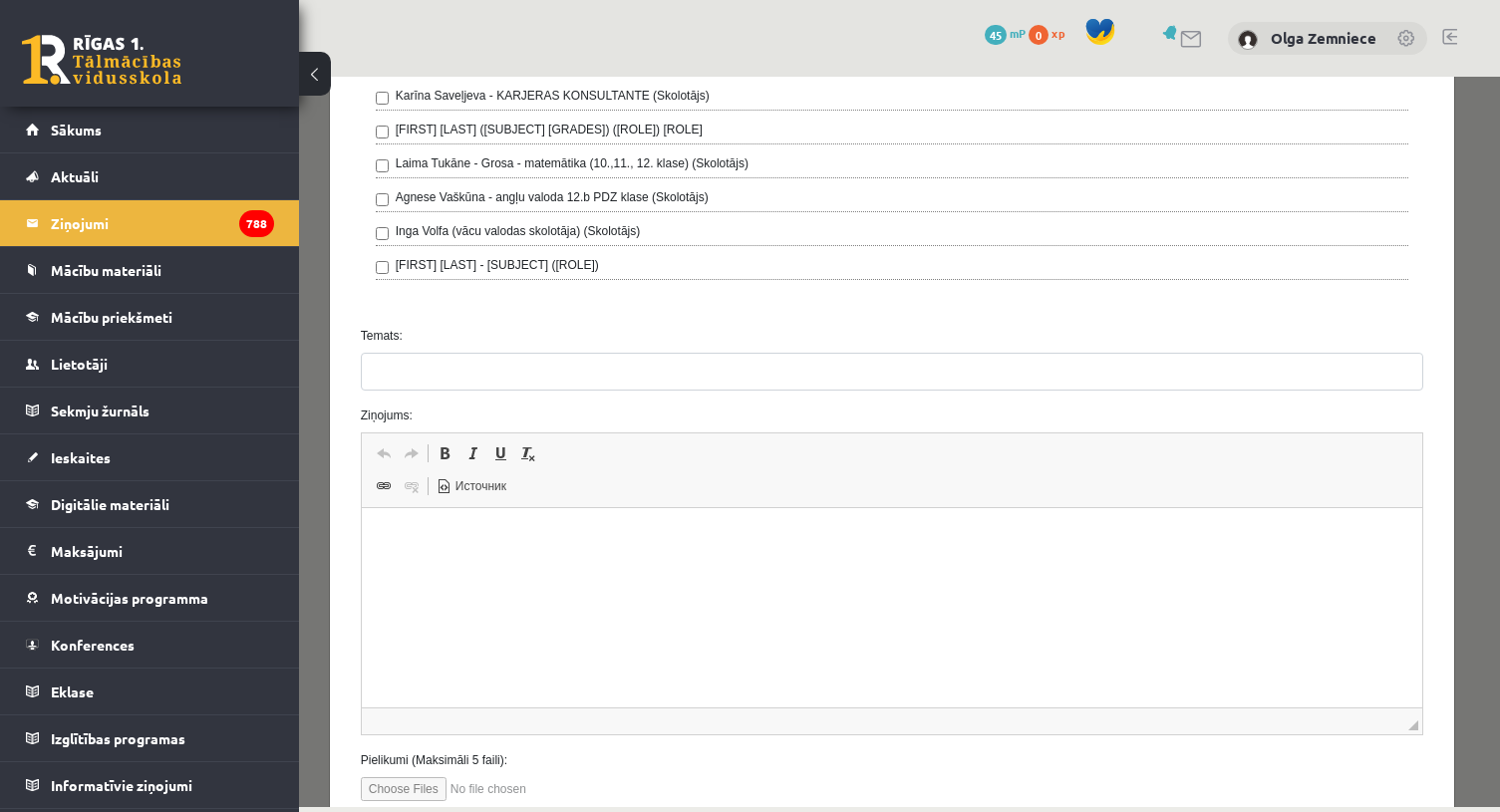 scroll, scrollTop: 1387, scrollLeft: 0, axis: vertical 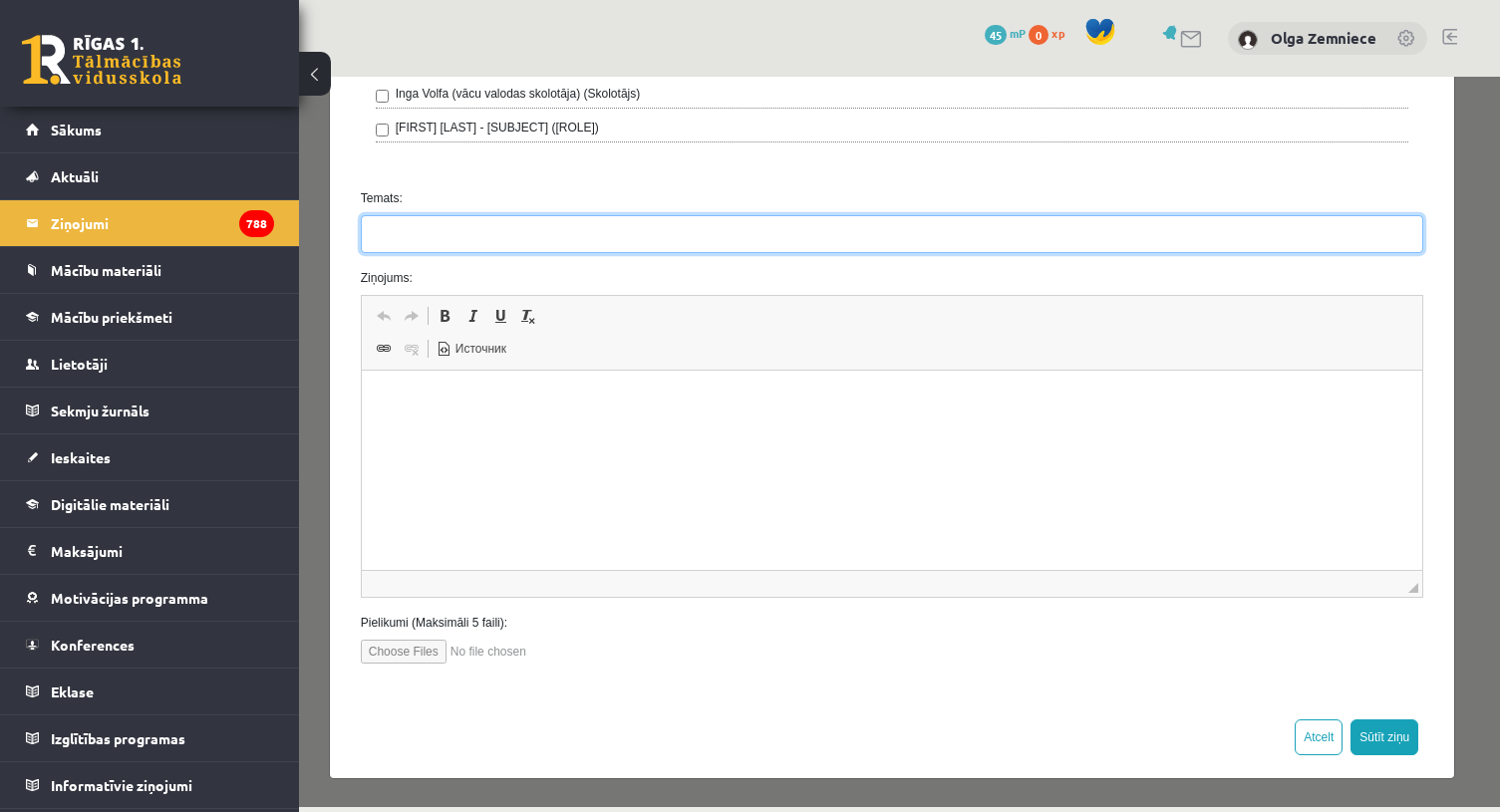 click on "Temats:" at bounding box center (892, 234) 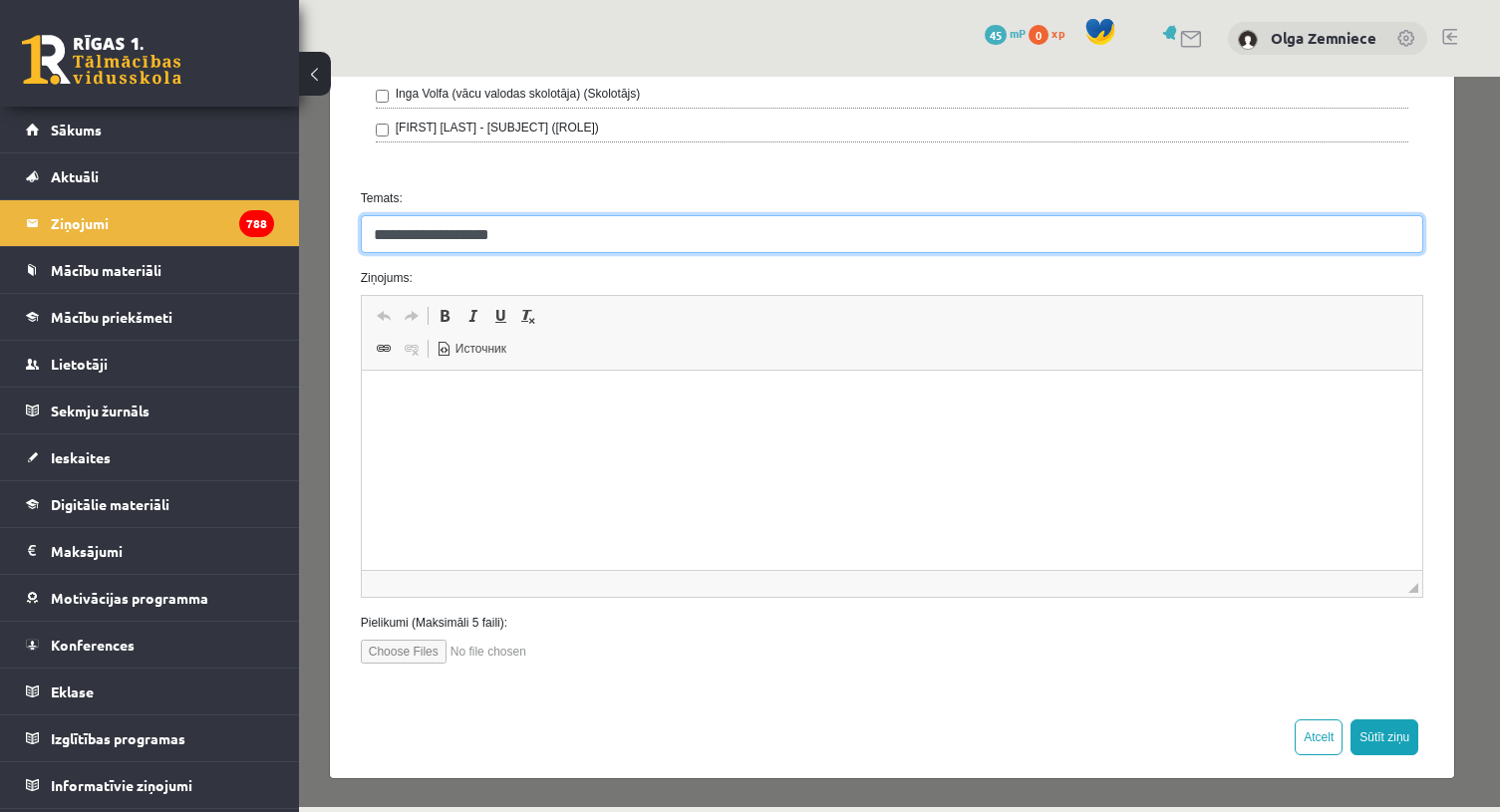 click on "**********" at bounding box center (892, 234) 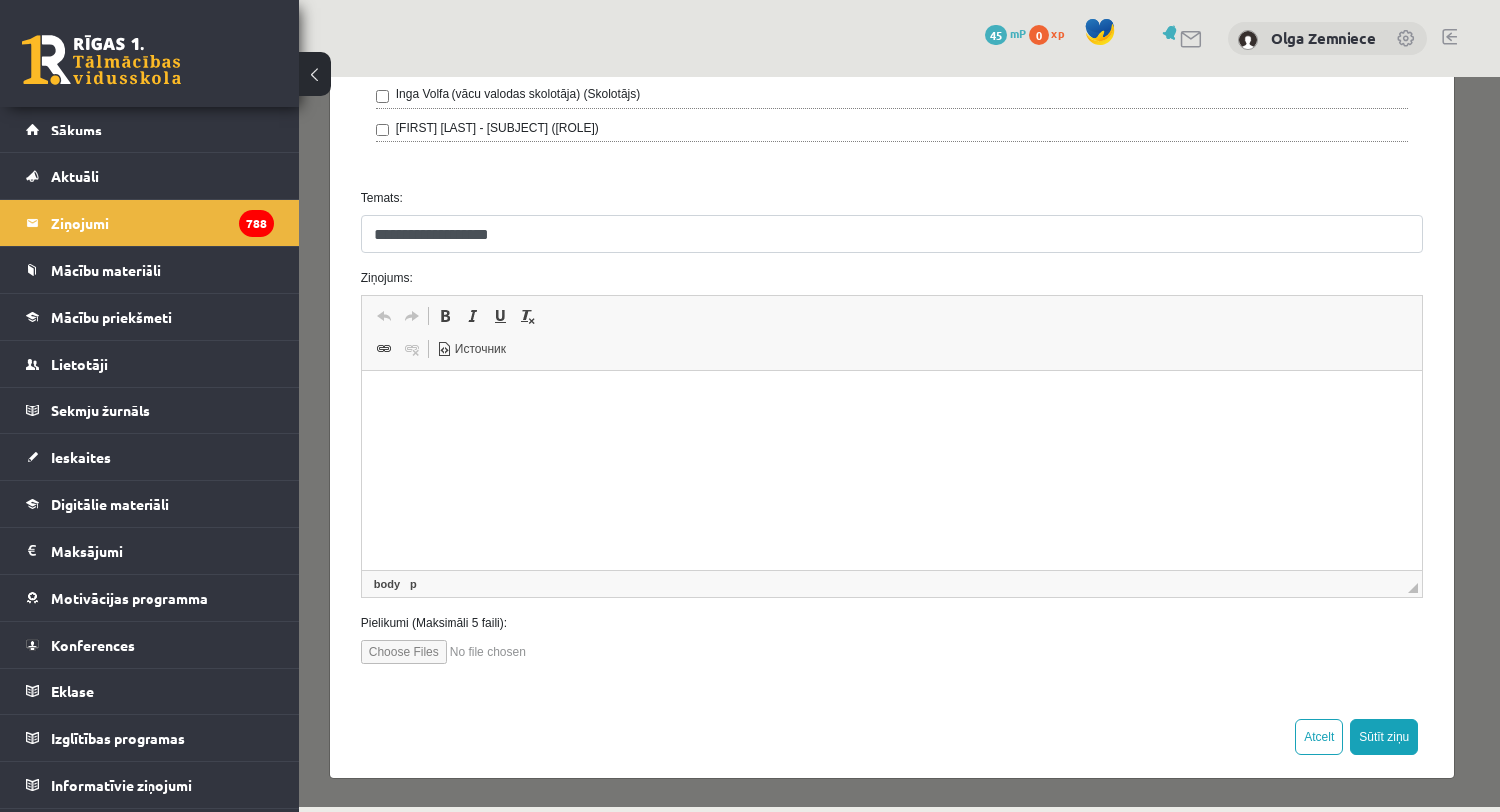 click at bounding box center (891, 401) 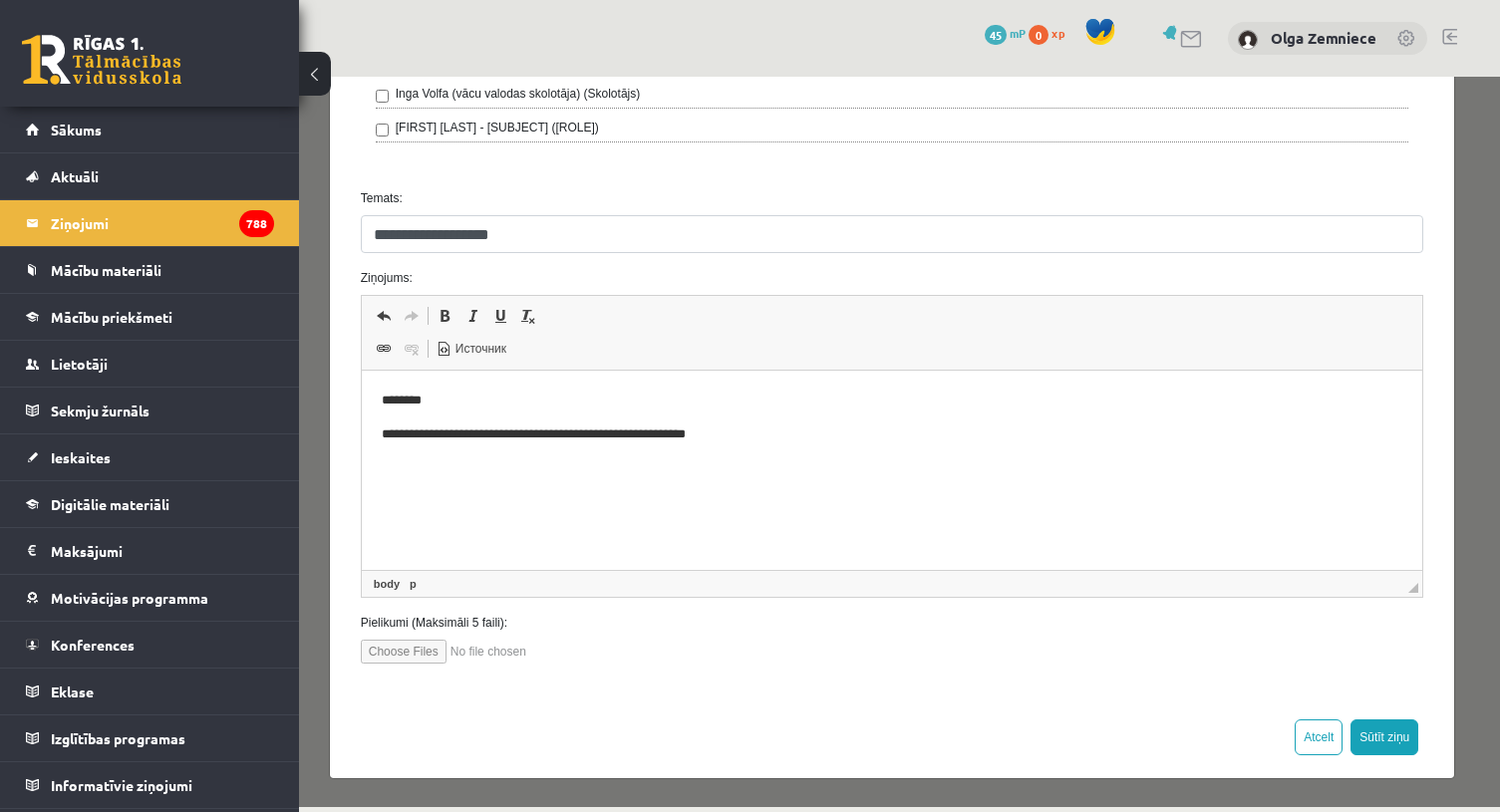 click on "**********" at bounding box center [884, 434] 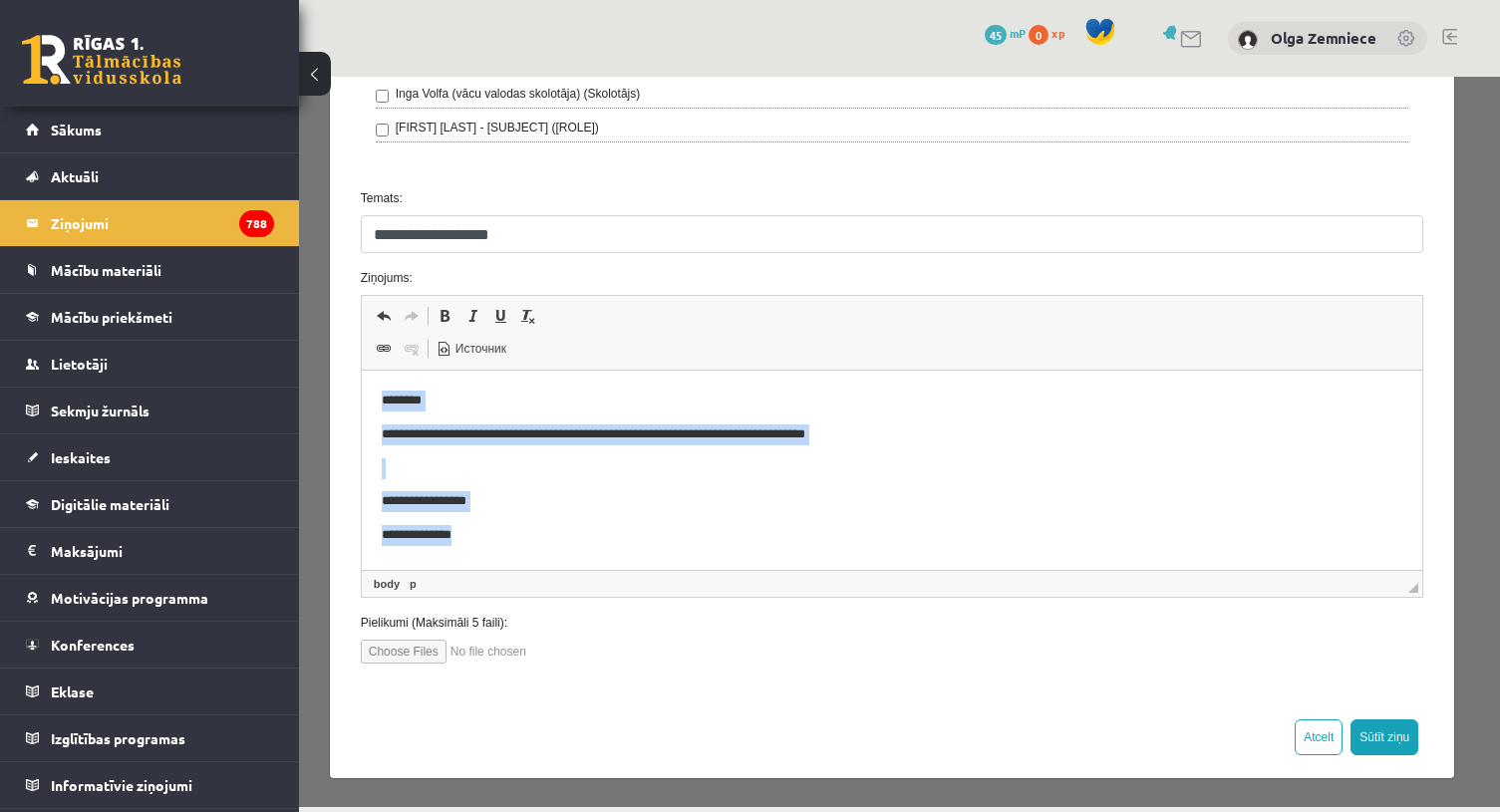 drag, startPoint x: 484, startPoint y: 525, endPoint x: 334, endPoint y: 392, distance: 200.47194 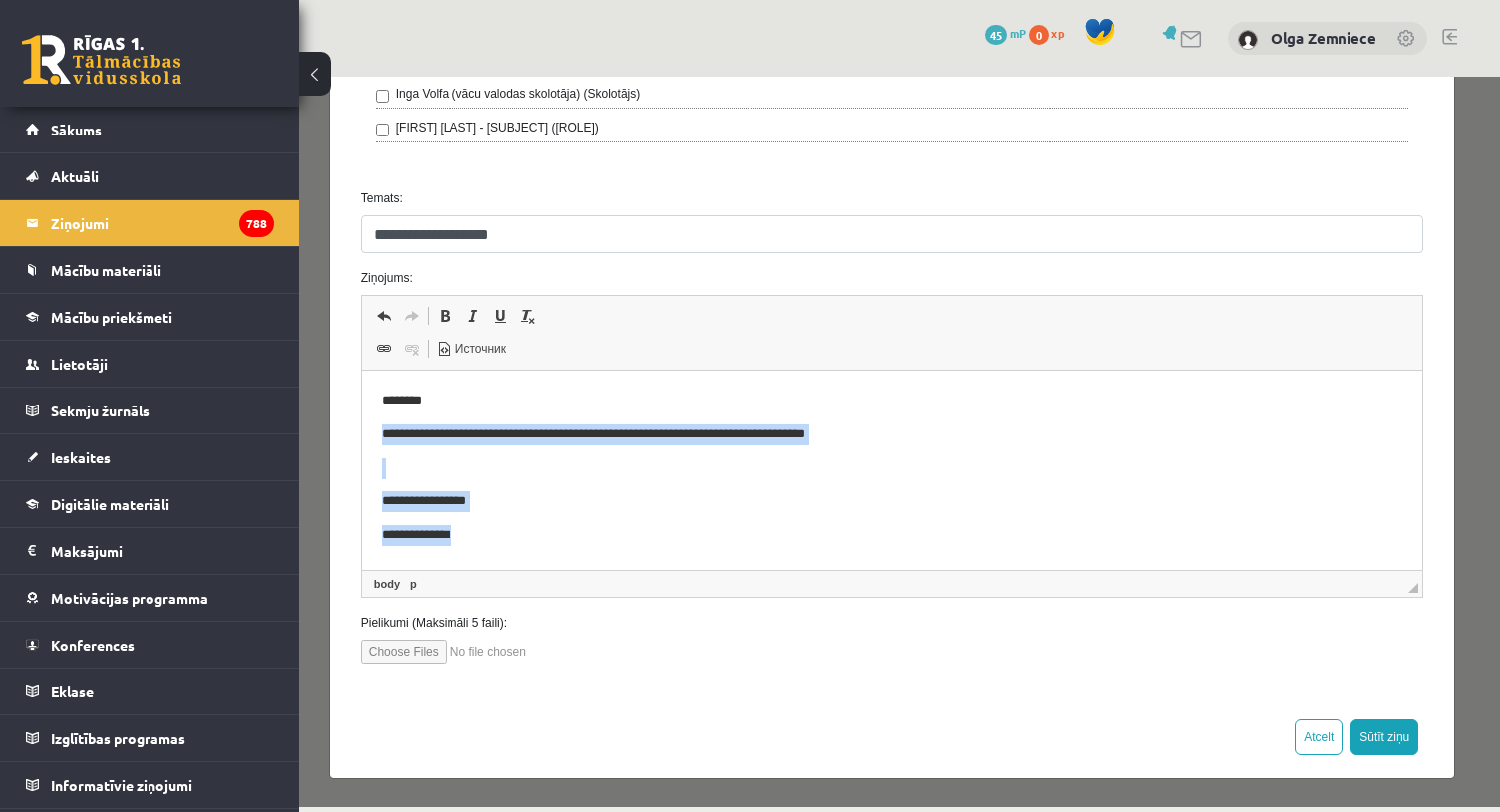 drag, startPoint x: 494, startPoint y: 539, endPoint x: 348, endPoint y: 441, distance: 175.84084 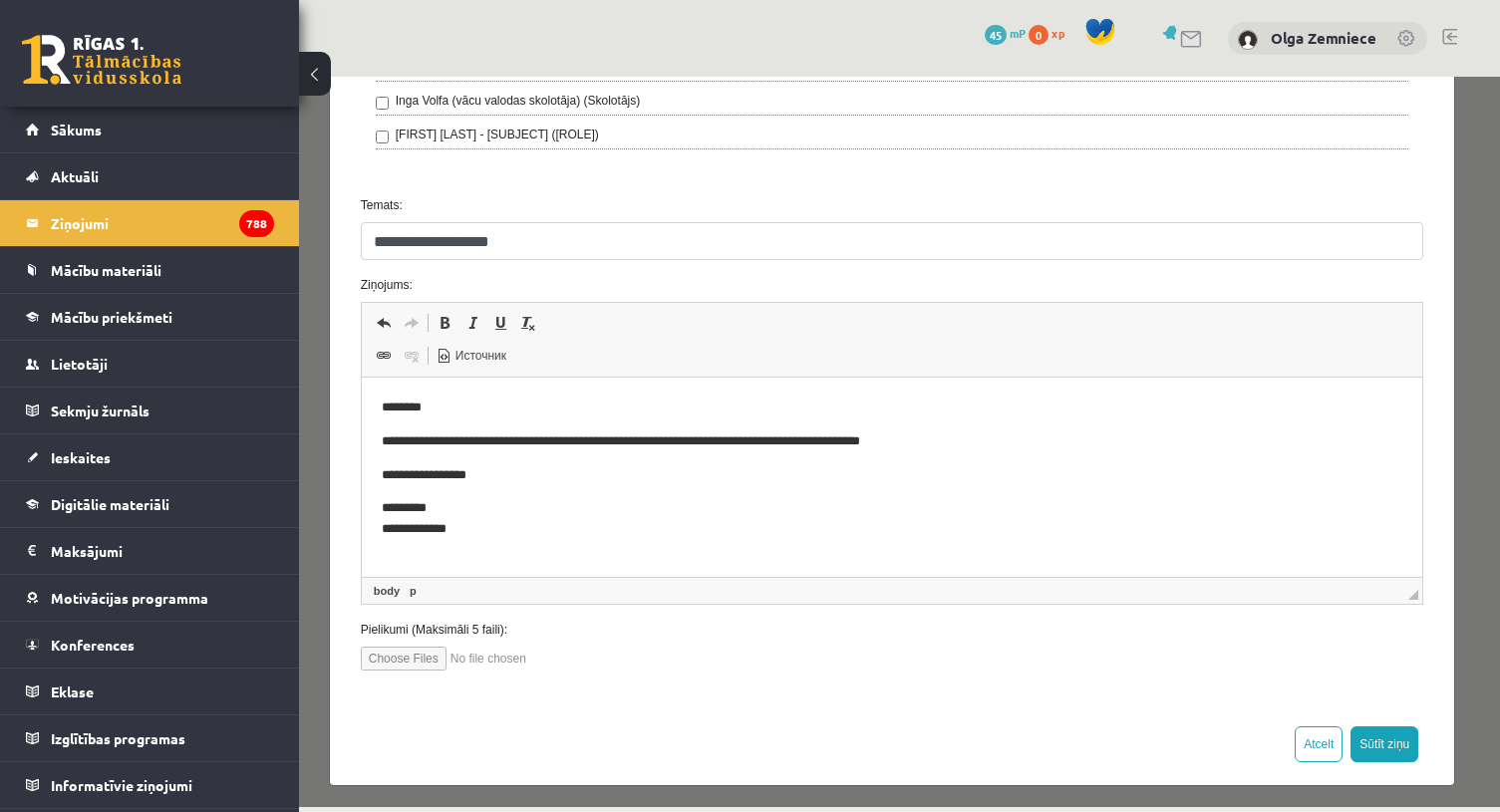 scroll, scrollTop: 1387, scrollLeft: 0, axis: vertical 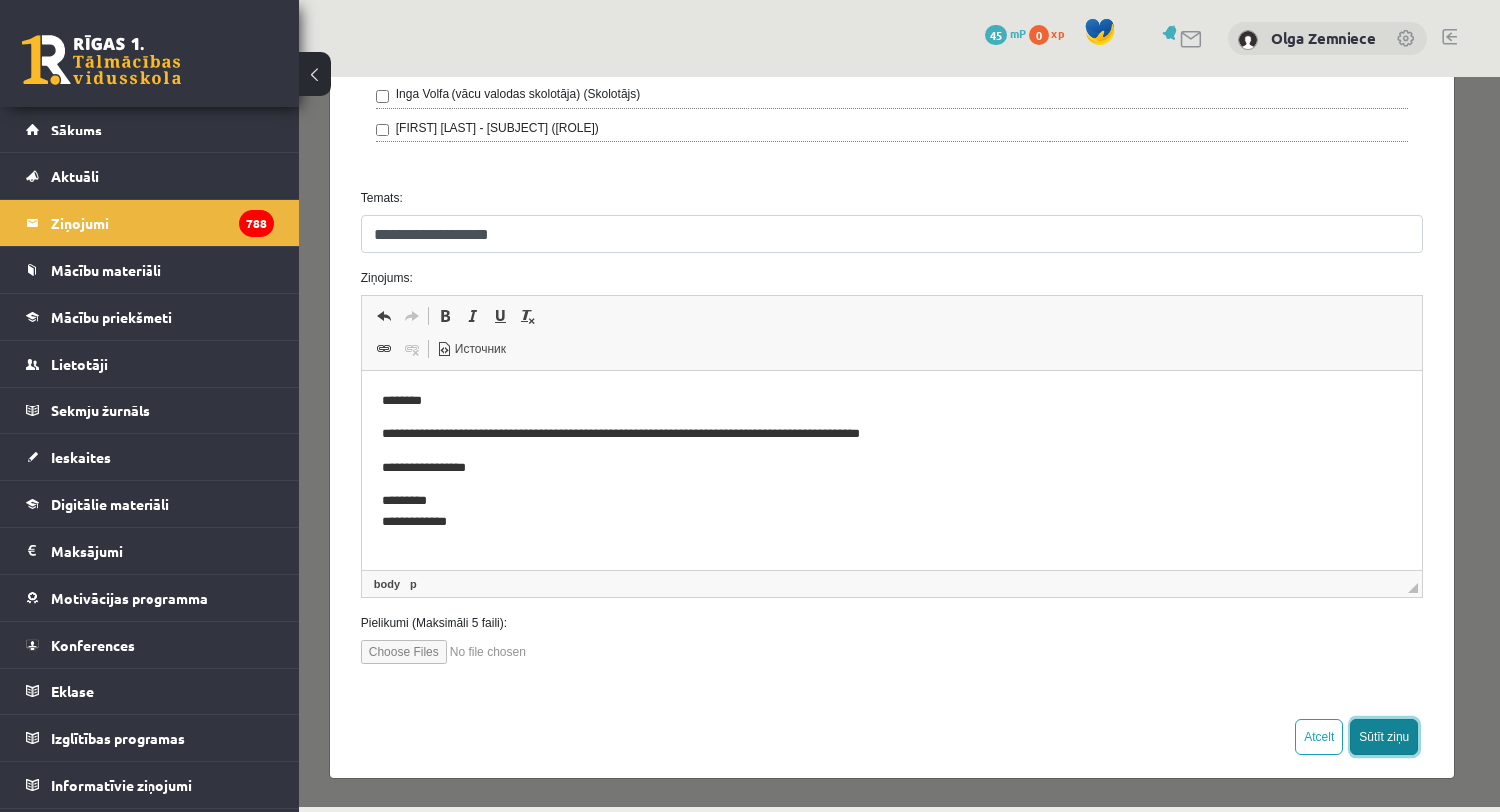 click on "Sūtīt ziņu" at bounding box center [1384, 737] 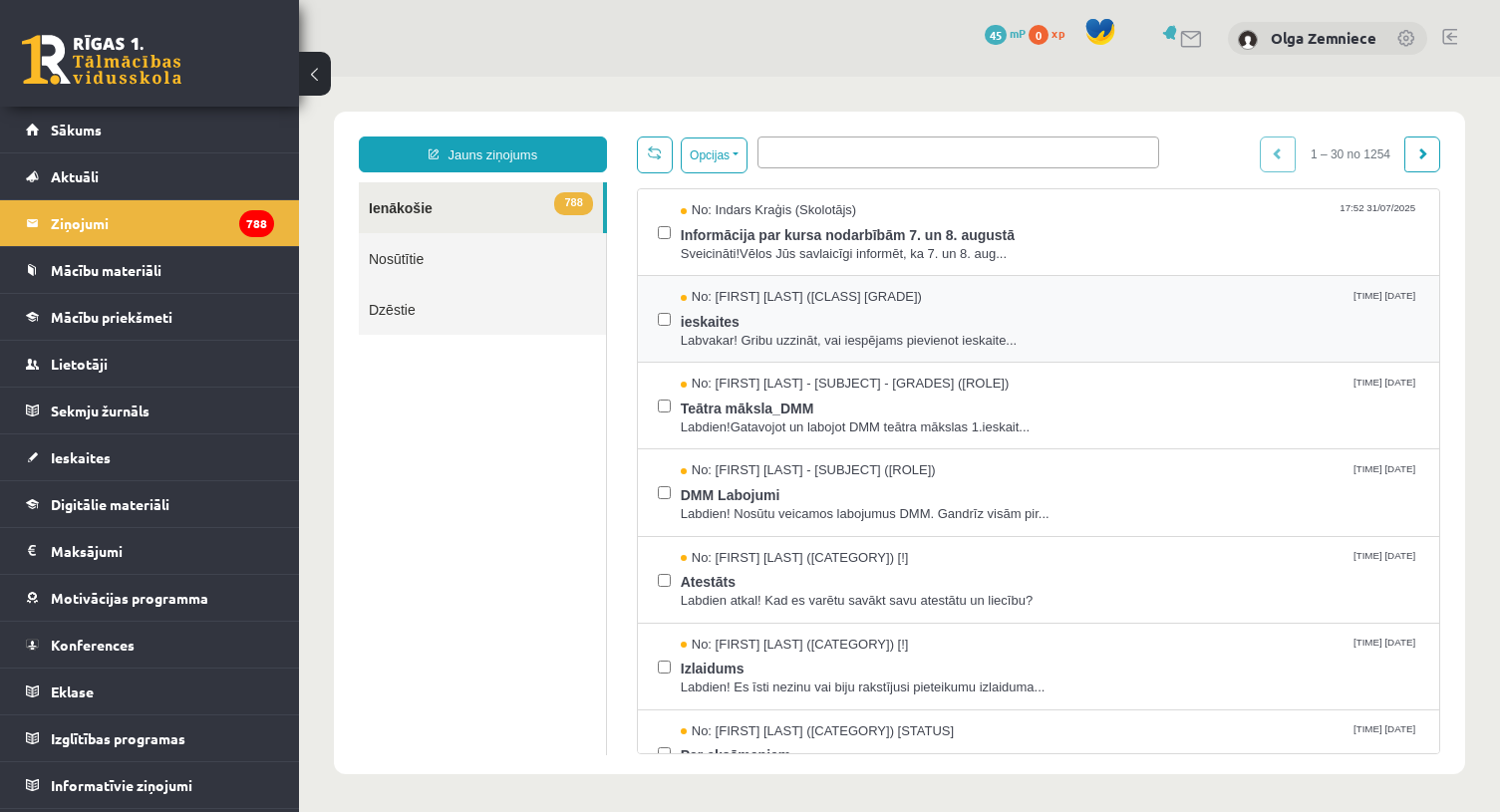 scroll, scrollTop: 0, scrollLeft: 0, axis: both 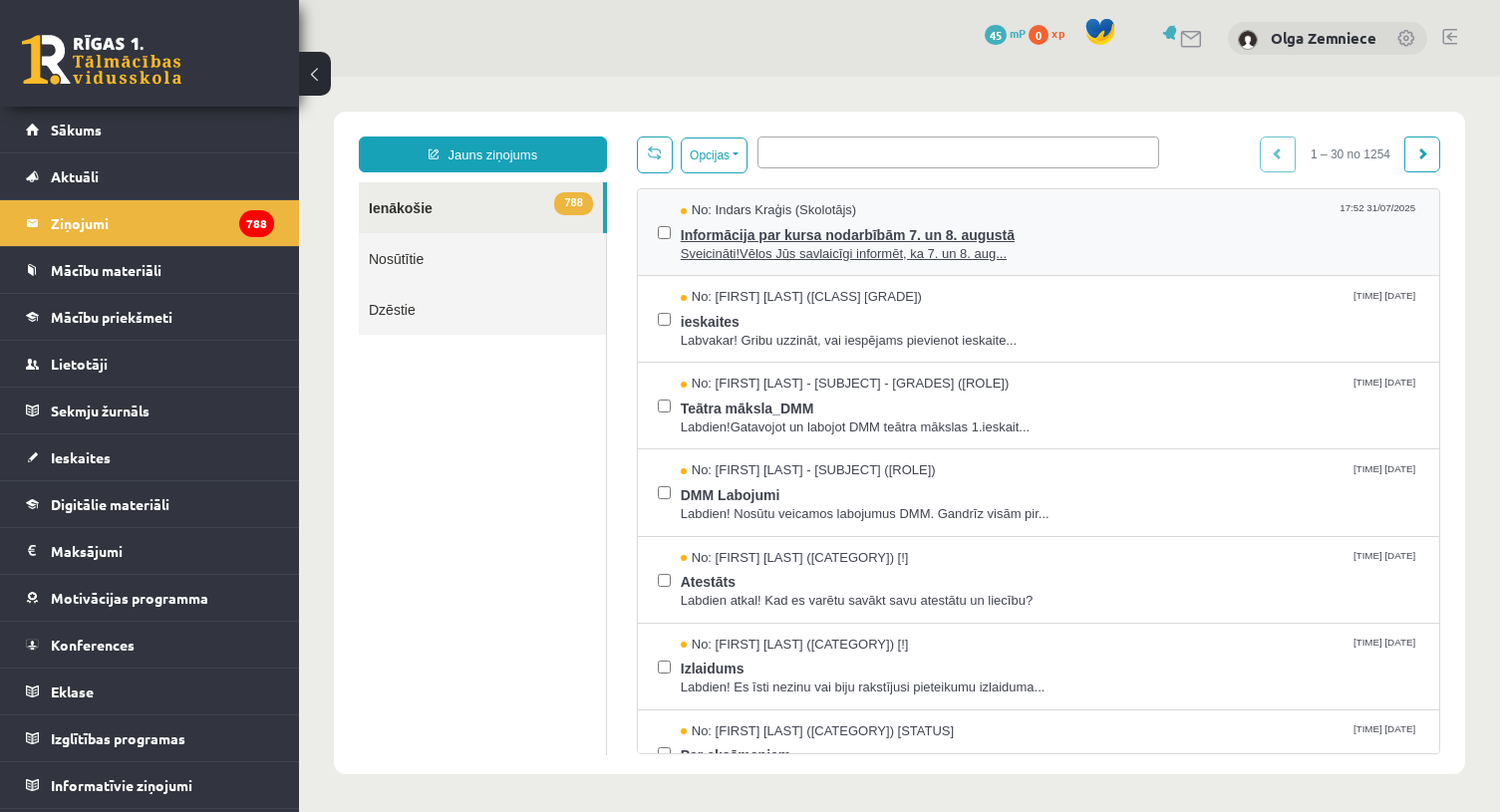 click on "Informācija par kursa nodarbībām 7. un 8. augustā" at bounding box center [1050, 232] 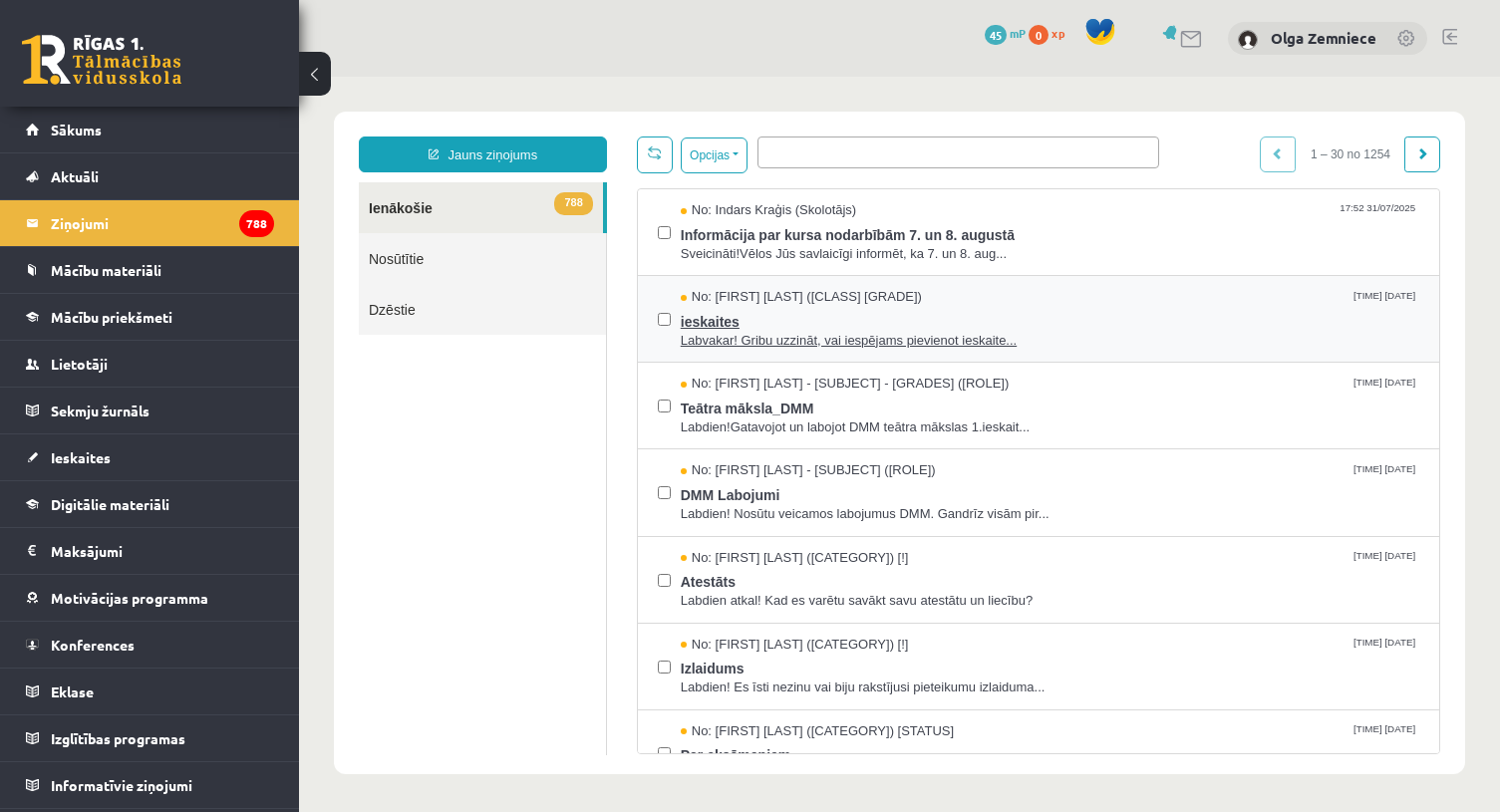 scroll, scrollTop: 0, scrollLeft: 0, axis: both 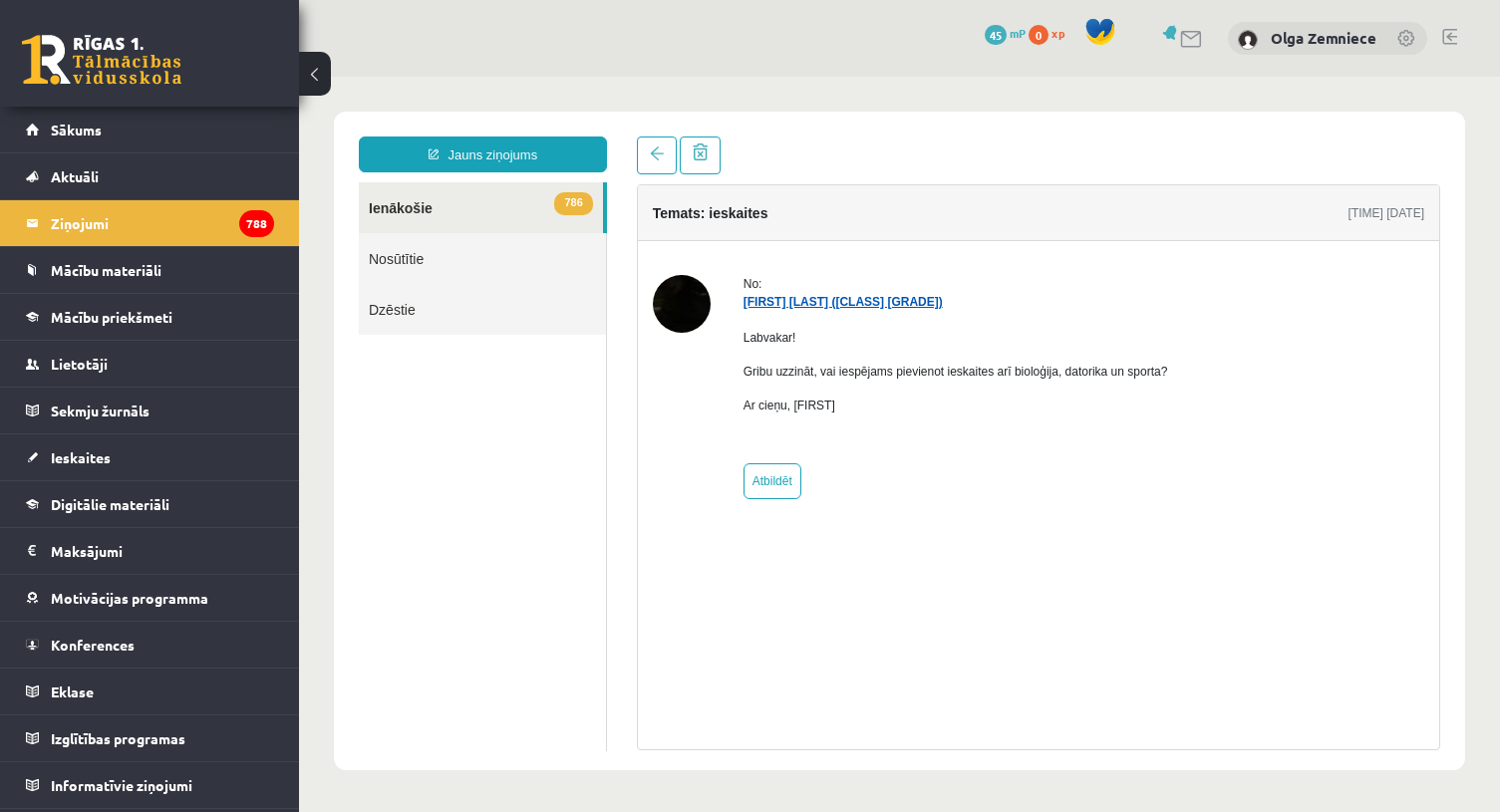 click on "Amanda Solvita  Hodasēviča (11.a1 JK)" at bounding box center (843, 302) 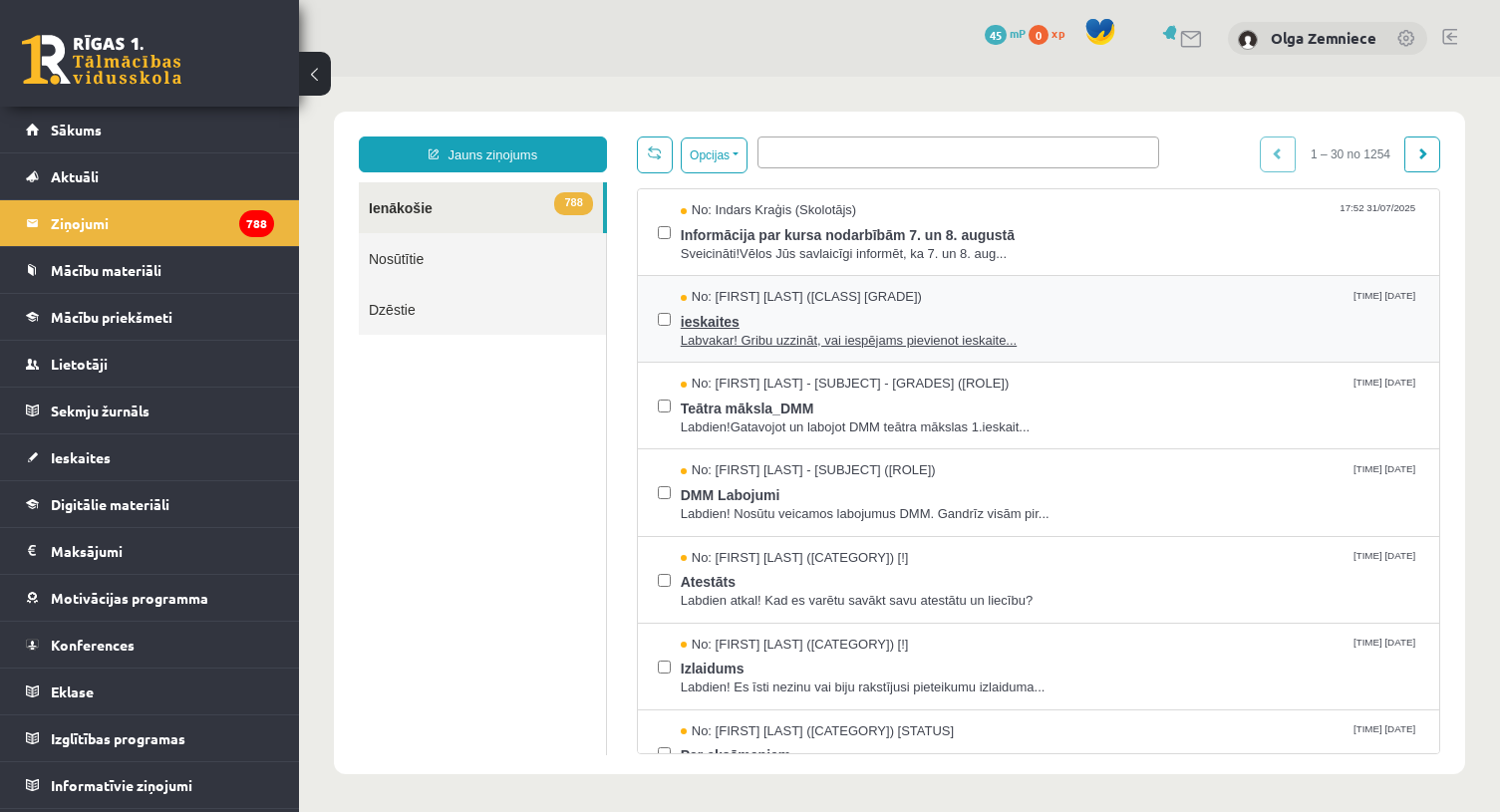 scroll, scrollTop: 0, scrollLeft: 0, axis: both 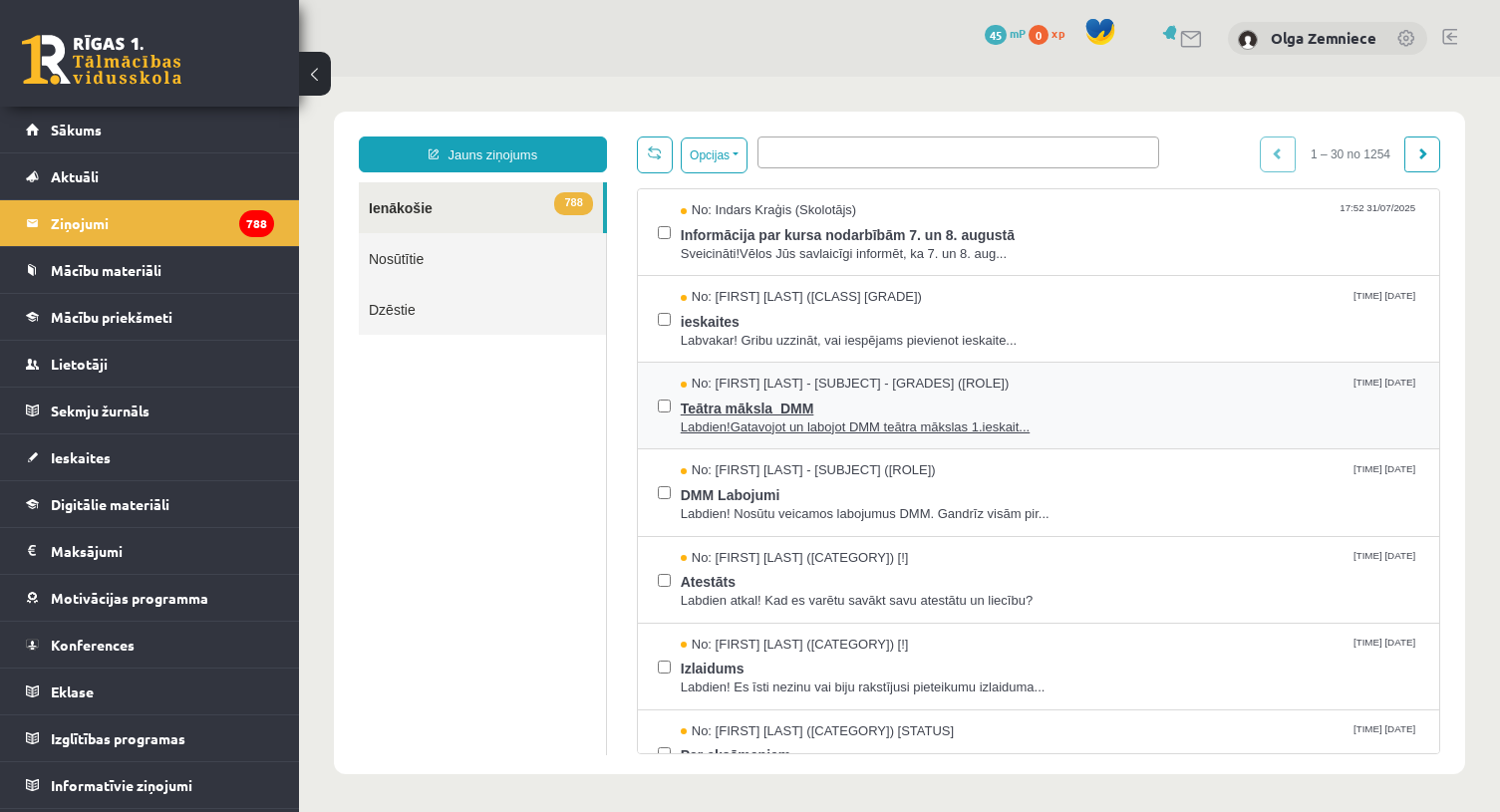 click on "Teātra māksla_DMM" at bounding box center [1050, 406] 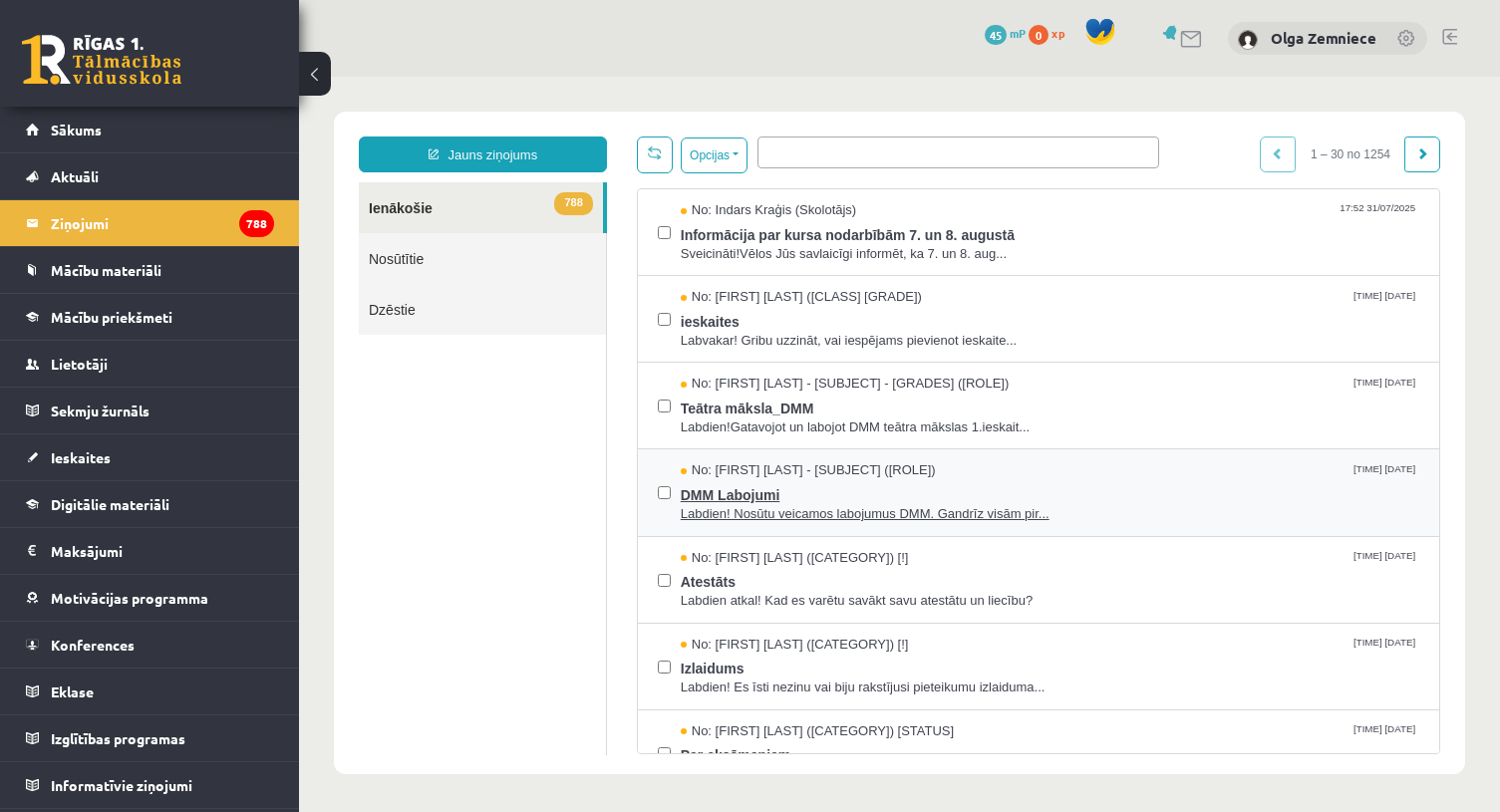 scroll, scrollTop: 0, scrollLeft: 0, axis: both 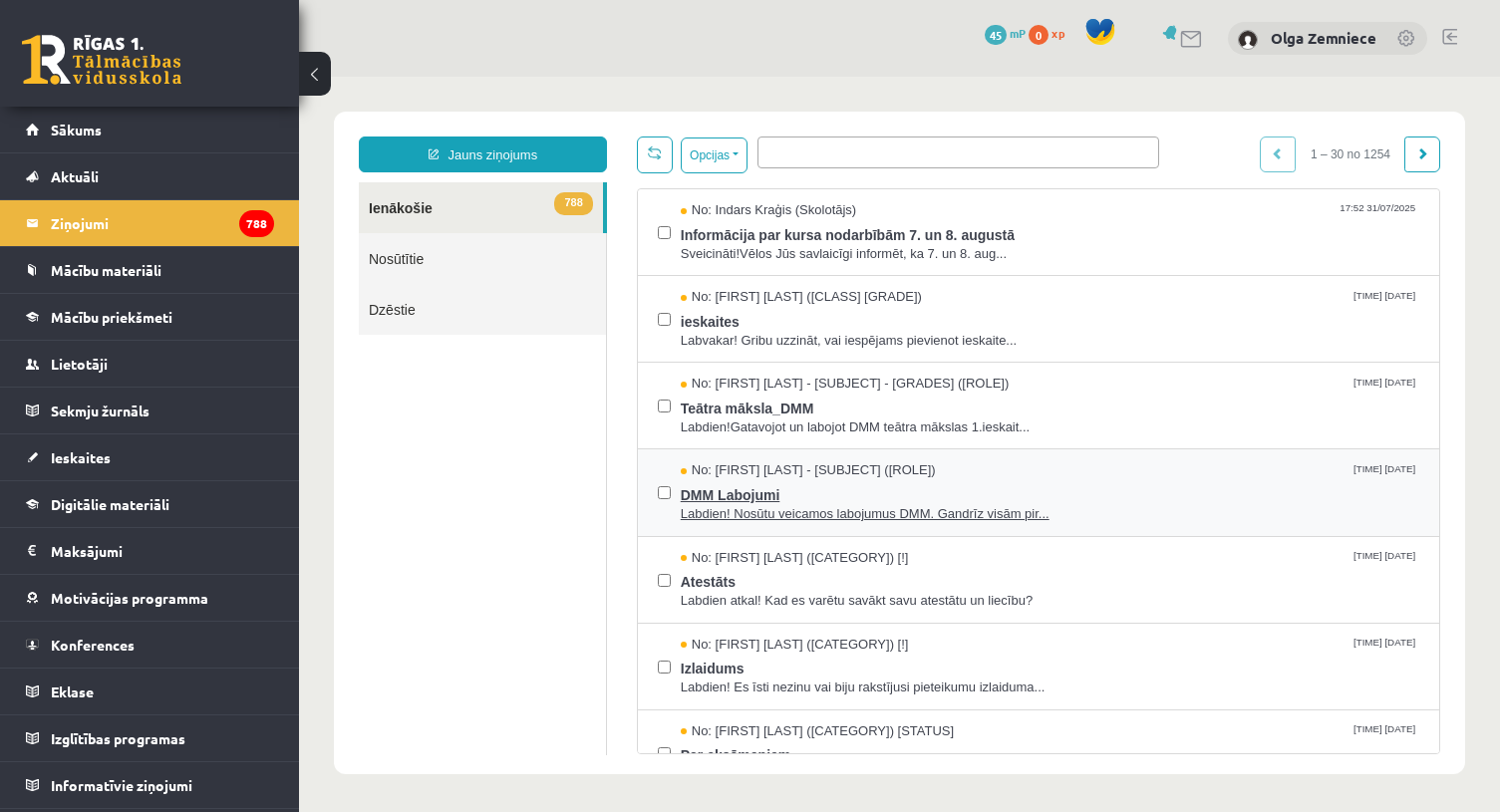 click on "DMM Labojumi" at bounding box center [1050, 492] 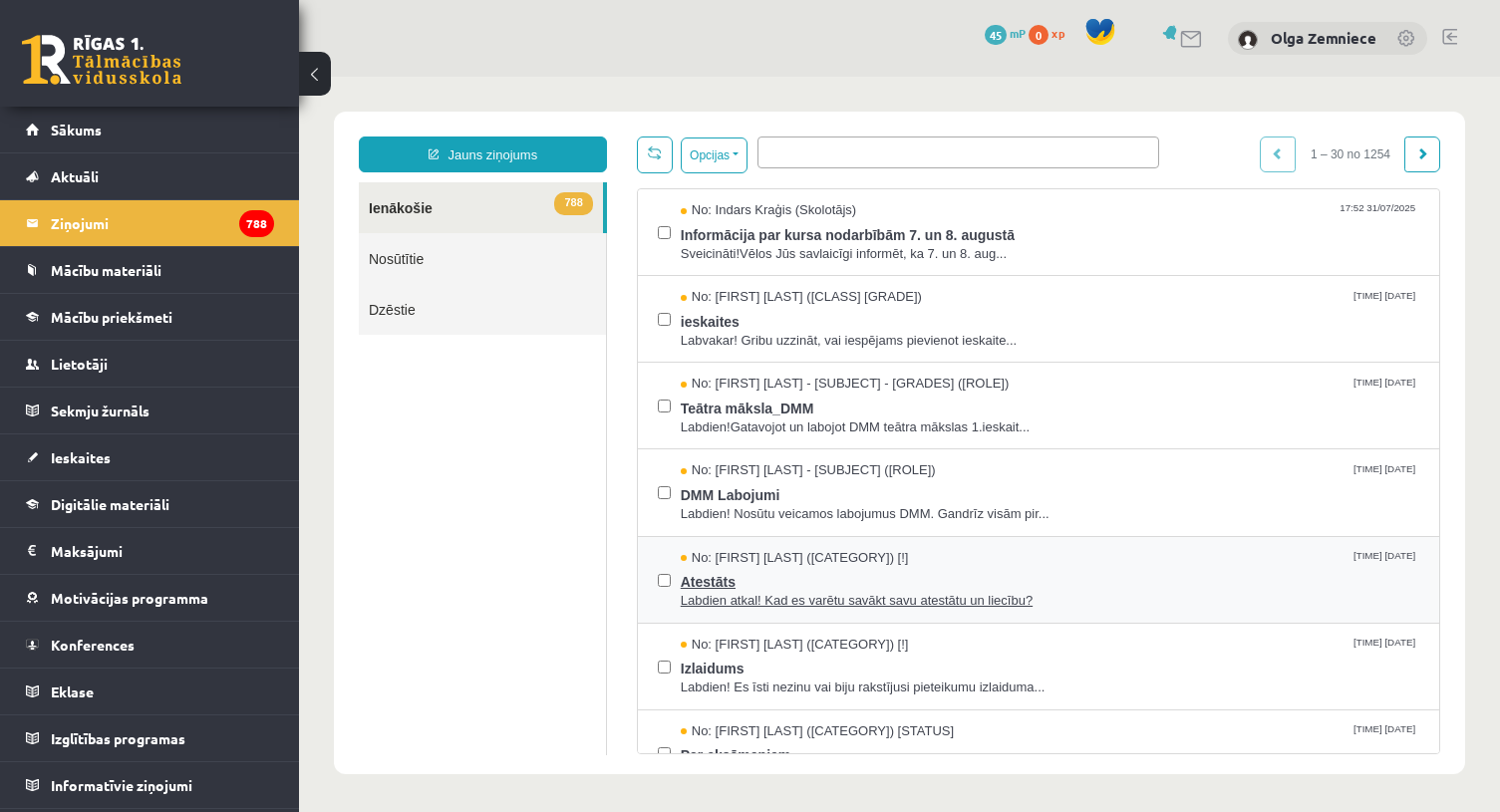 scroll, scrollTop: 0, scrollLeft: 0, axis: both 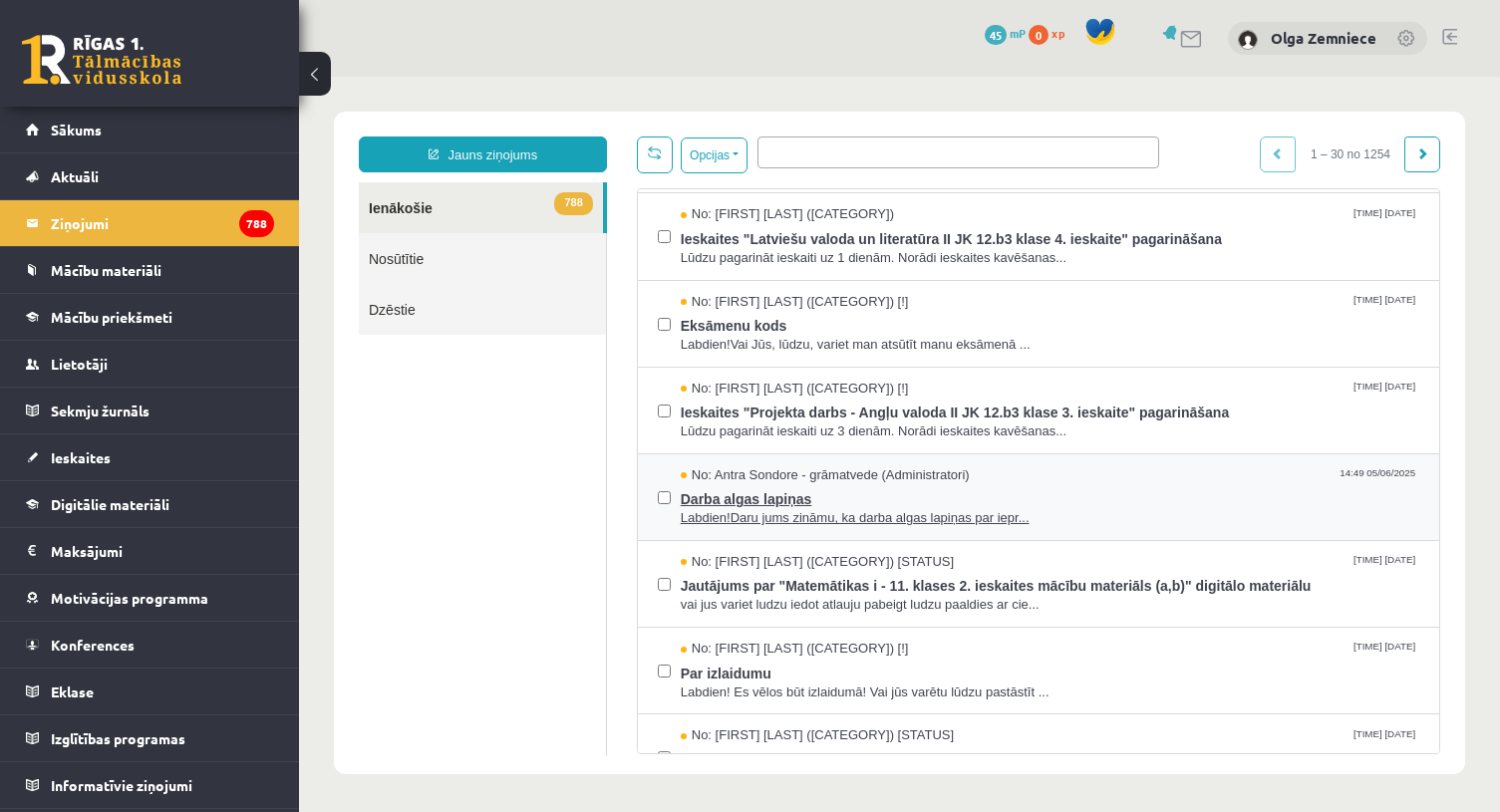click on "Labdien!Daru jums zināmu, ka darba algas lapiņas par iepr..." at bounding box center [1050, 518] 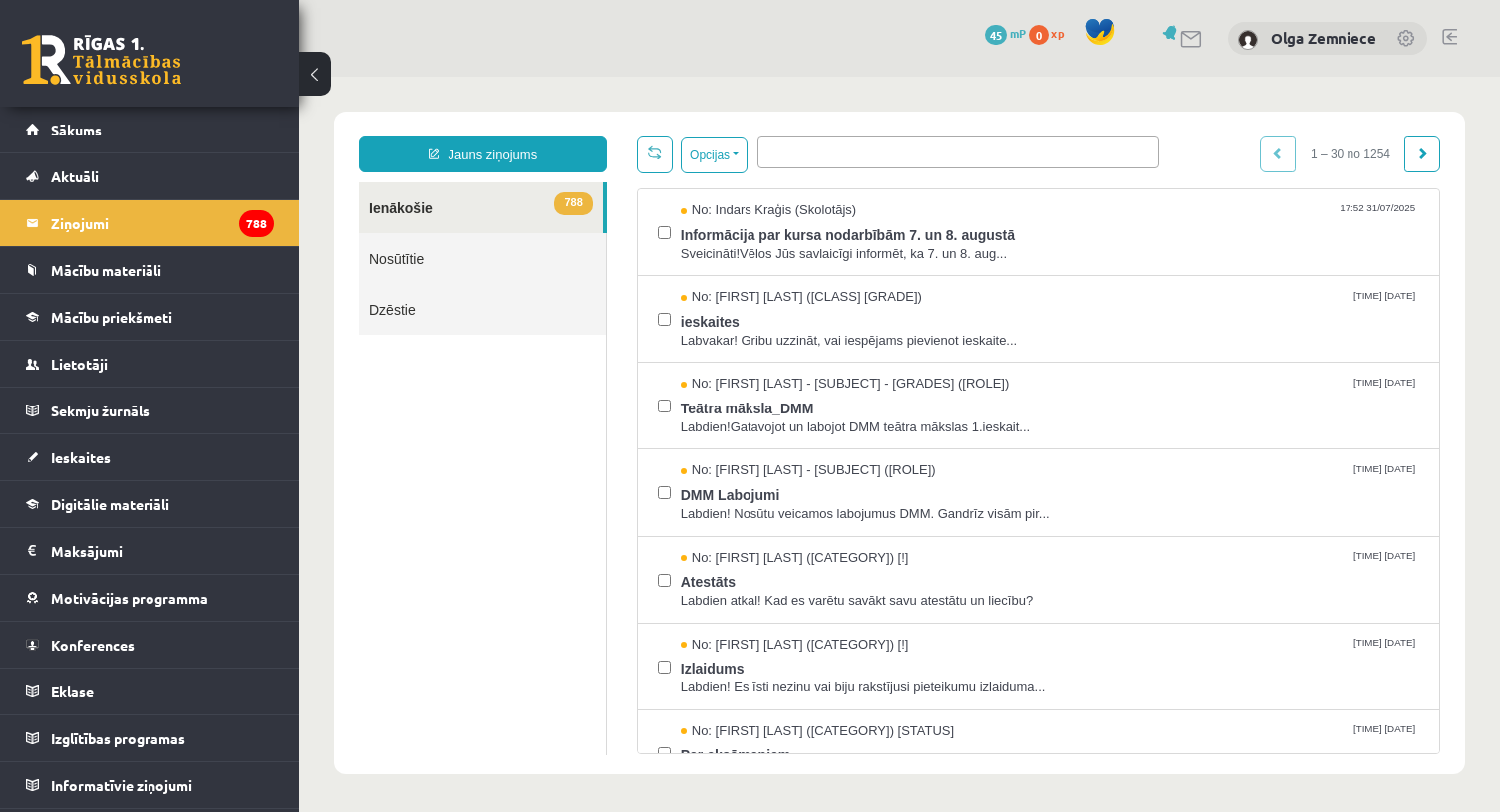 scroll, scrollTop: 0, scrollLeft: 0, axis: both 